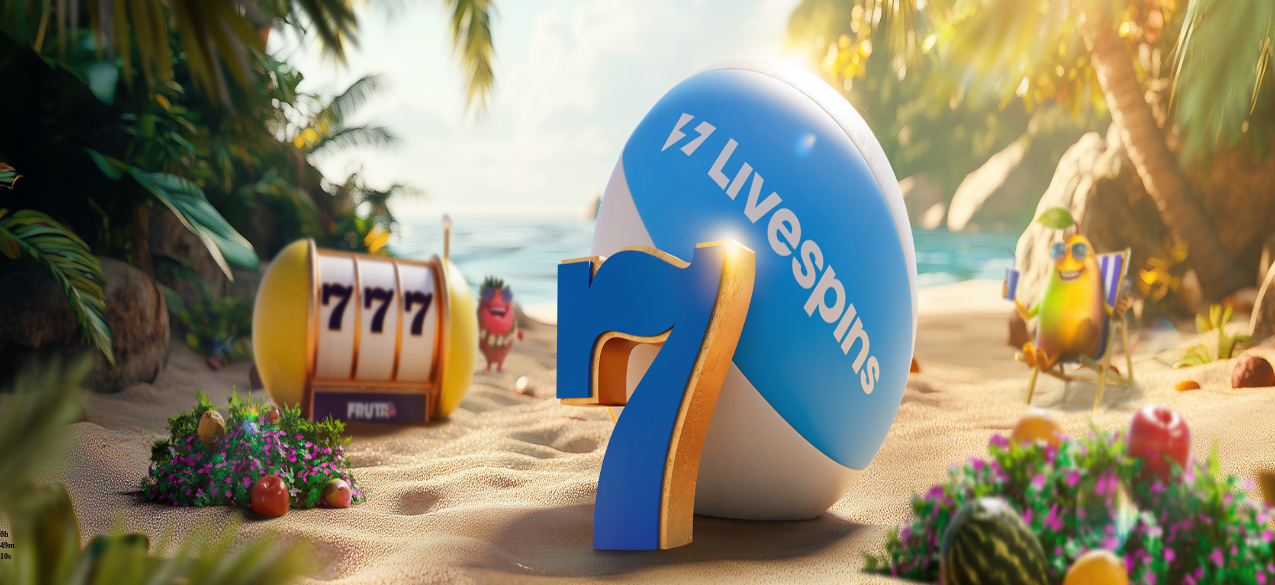 scroll, scrollTop: 0, scrollLeft: 0, axis: both 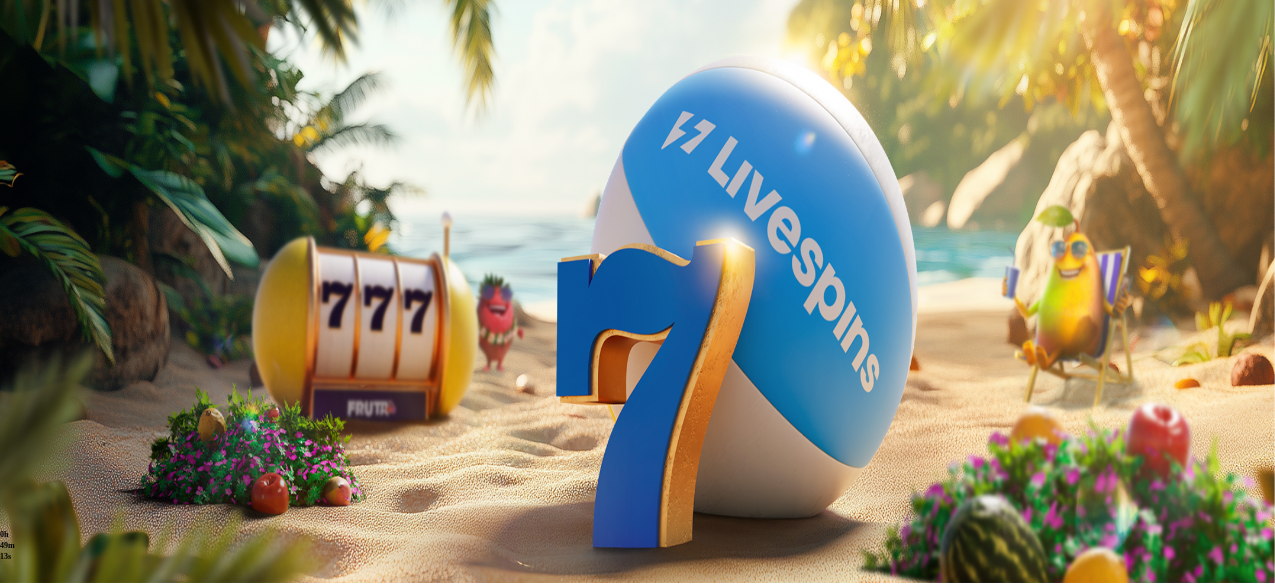 click at bounding box center [393, 178] 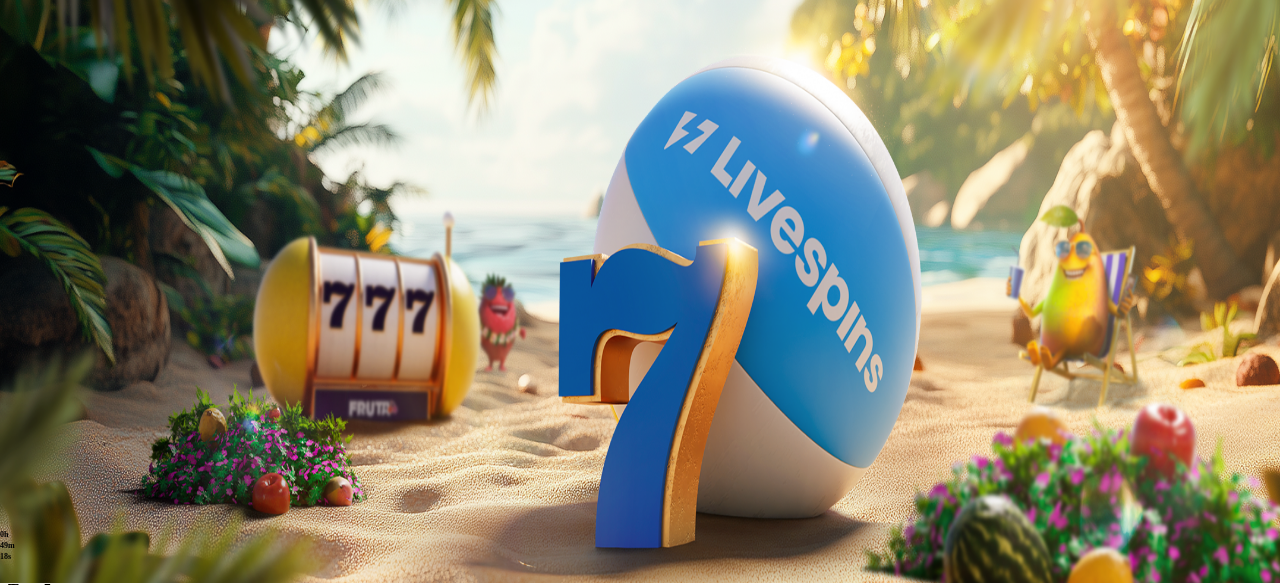 click at bounding box center [52, 361] 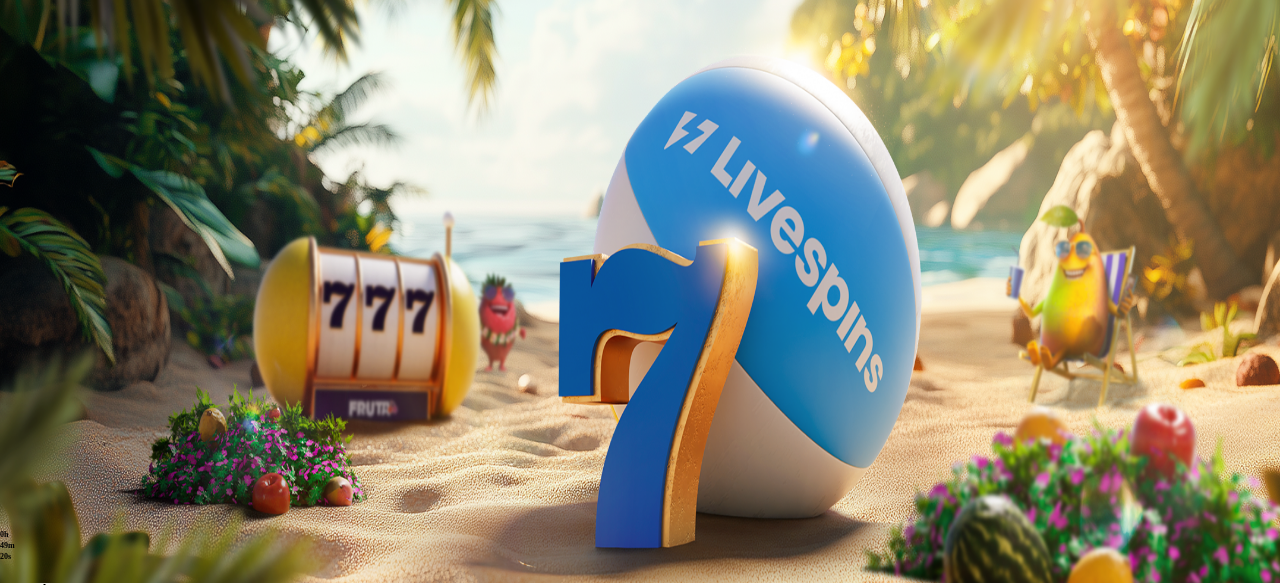 click on "Tilini" at bounding box center (69, 668) 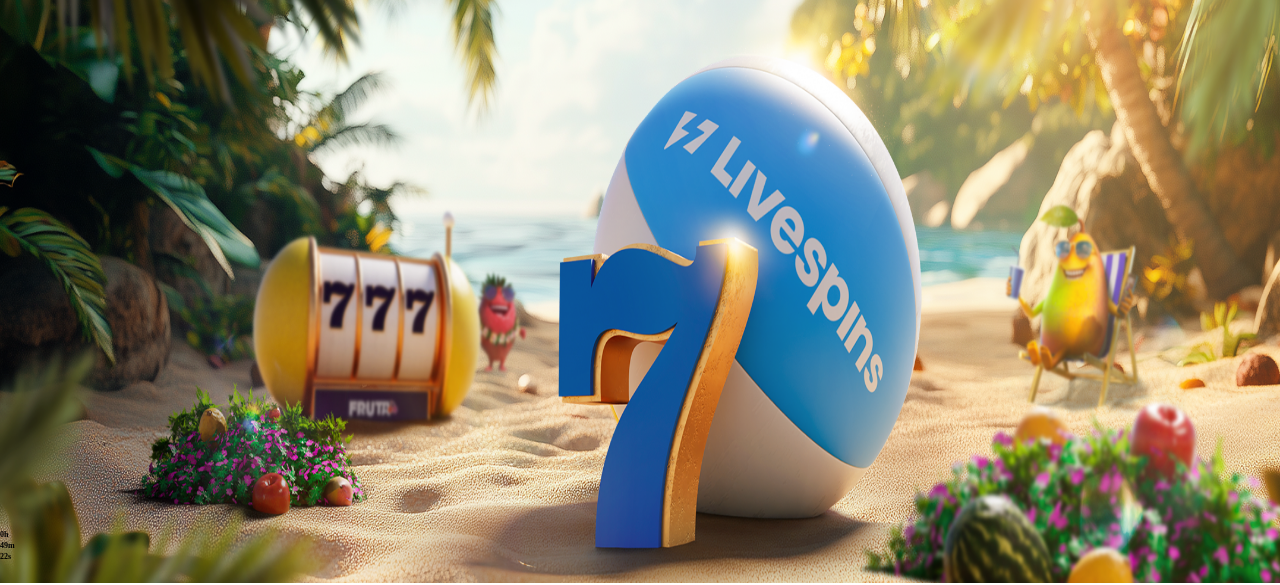 scroll, scrollTop: 0, scrollLeft: 0, axis: both 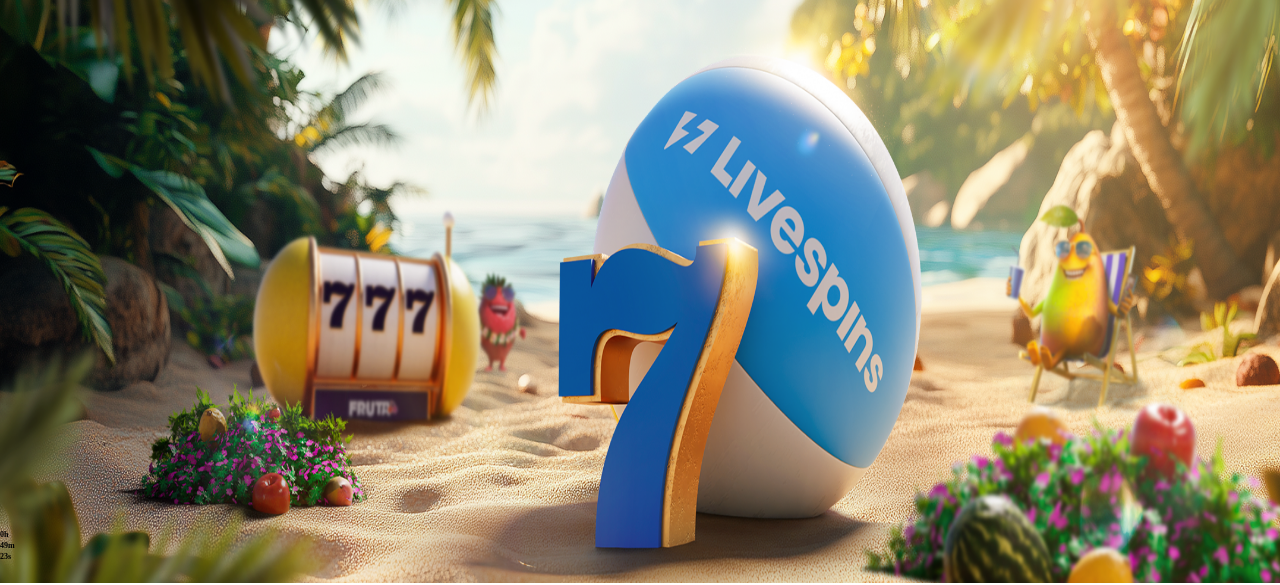 click at bounding box center (16, 379) 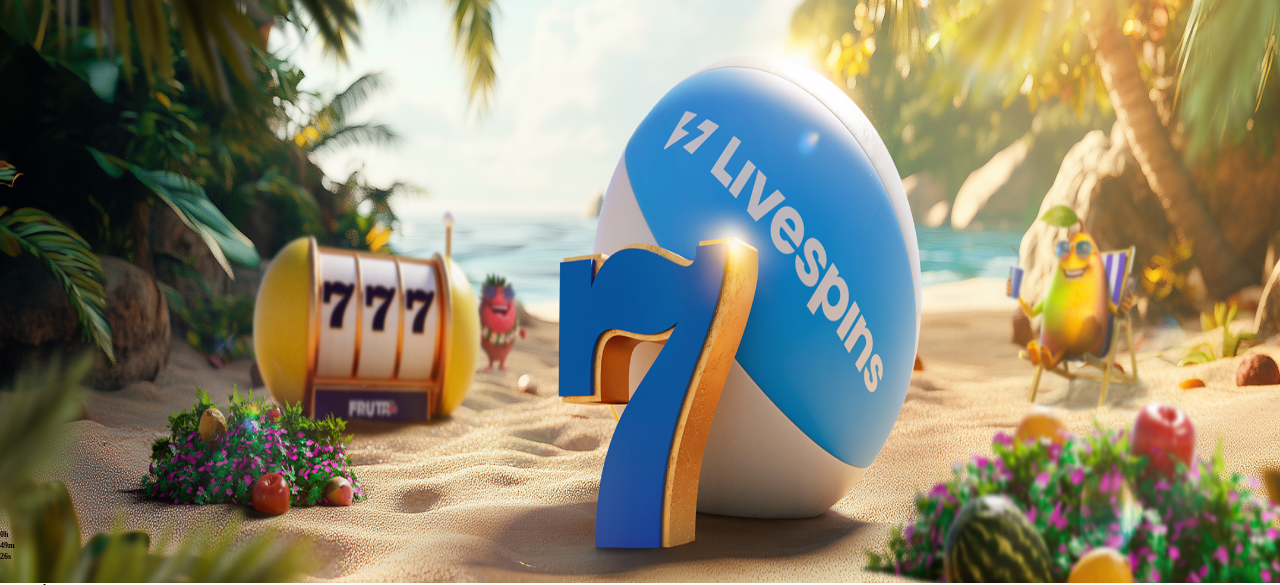 scroll, scrollTop: 122, scrollLeft: 0, axis: vertical 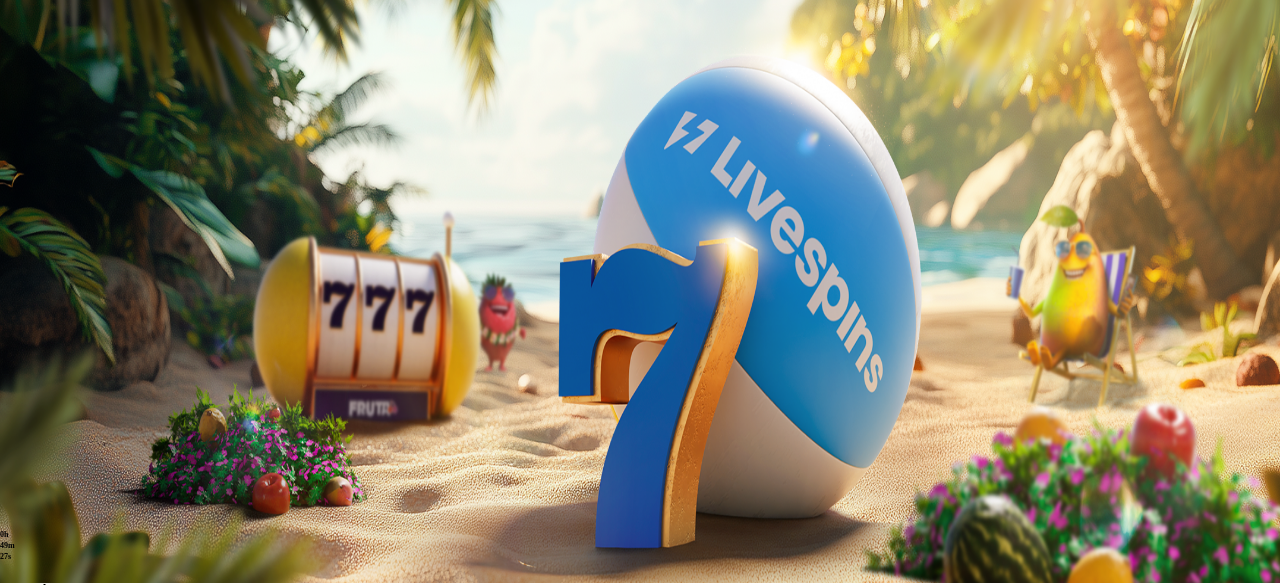 click on "€ 0.00" at bounding box center (130, 647) 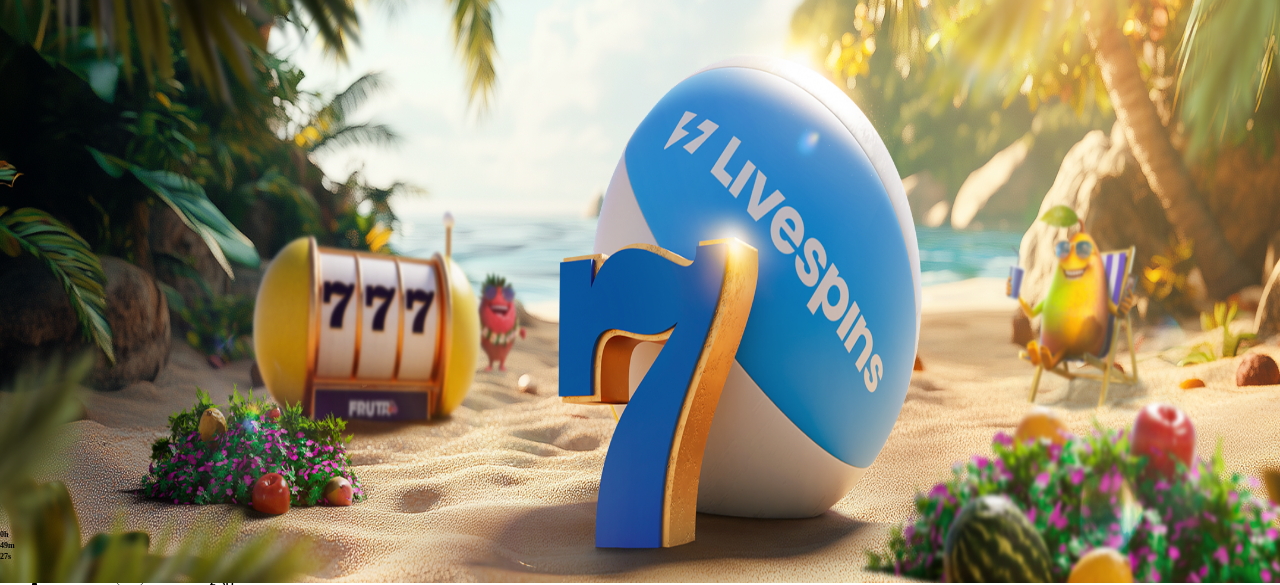 scroll, scrollTop: 0, scrollLeft: 0, axis: both 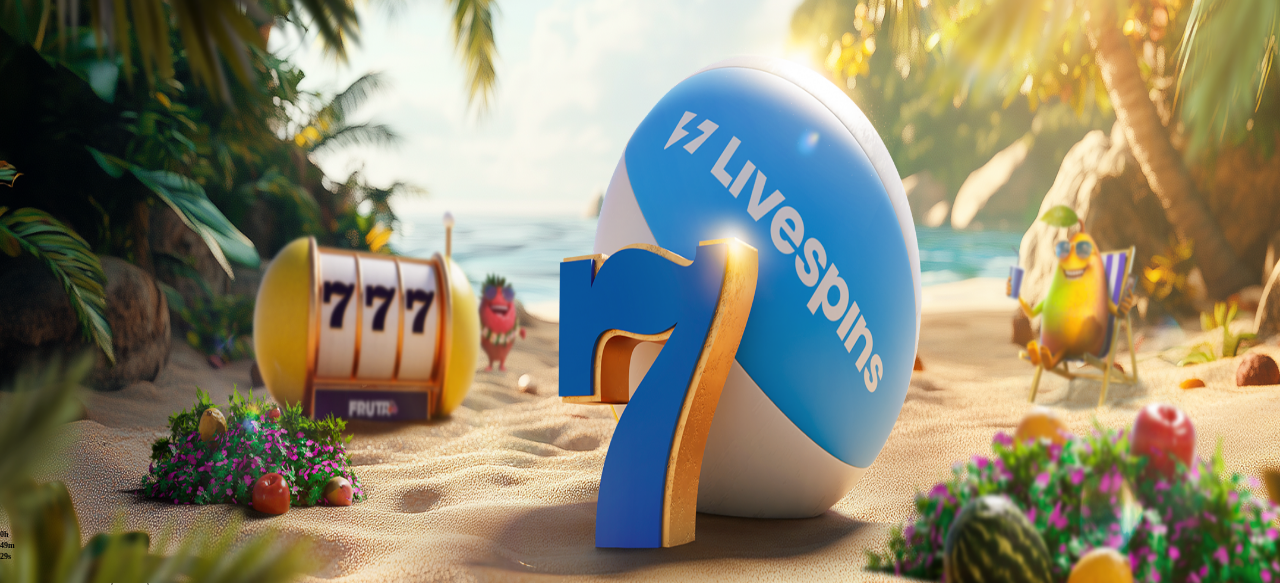 click at bounding box center (16, 379) 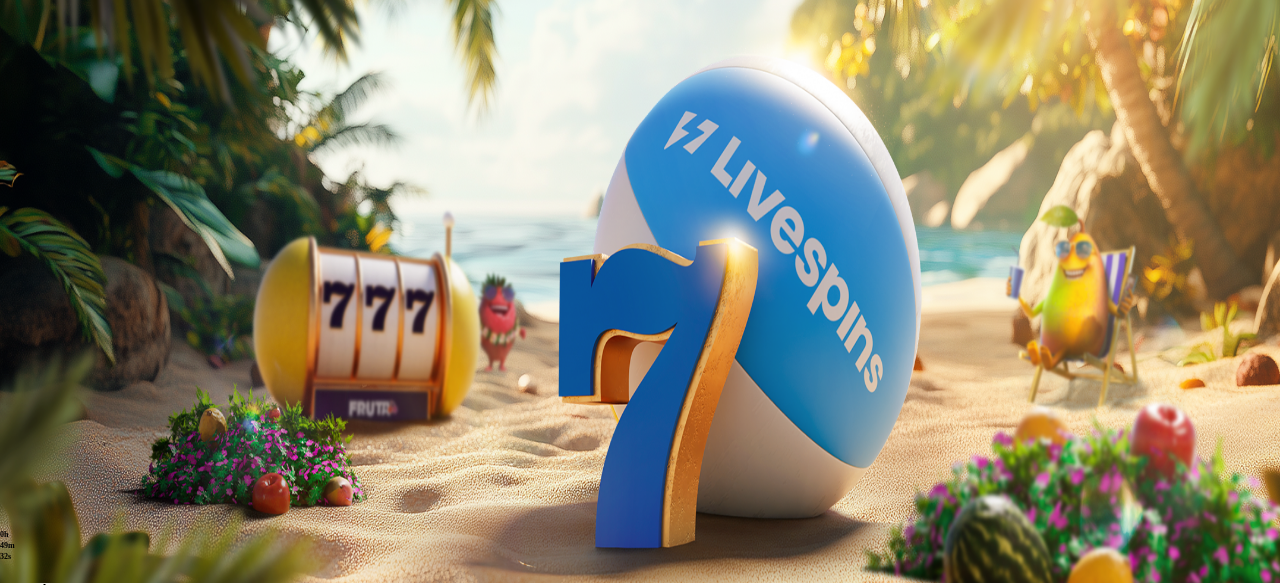 click on "21:04" at bounding box center (640, 356) 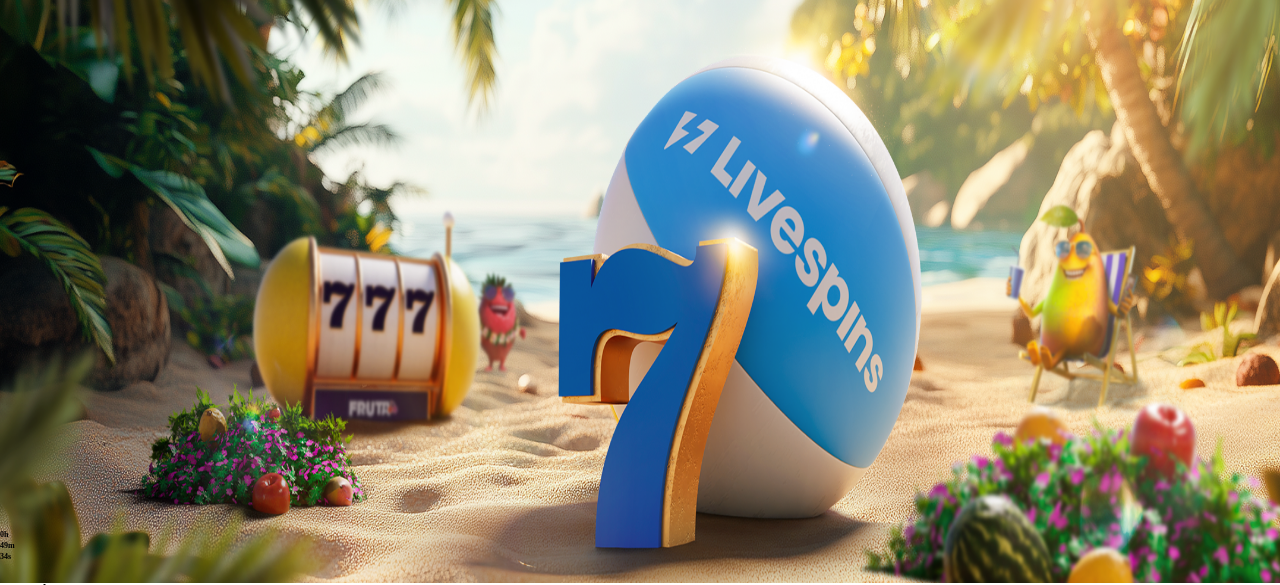 scroll, scrollTop: 122, scrollLeft: 0, axis: vertical 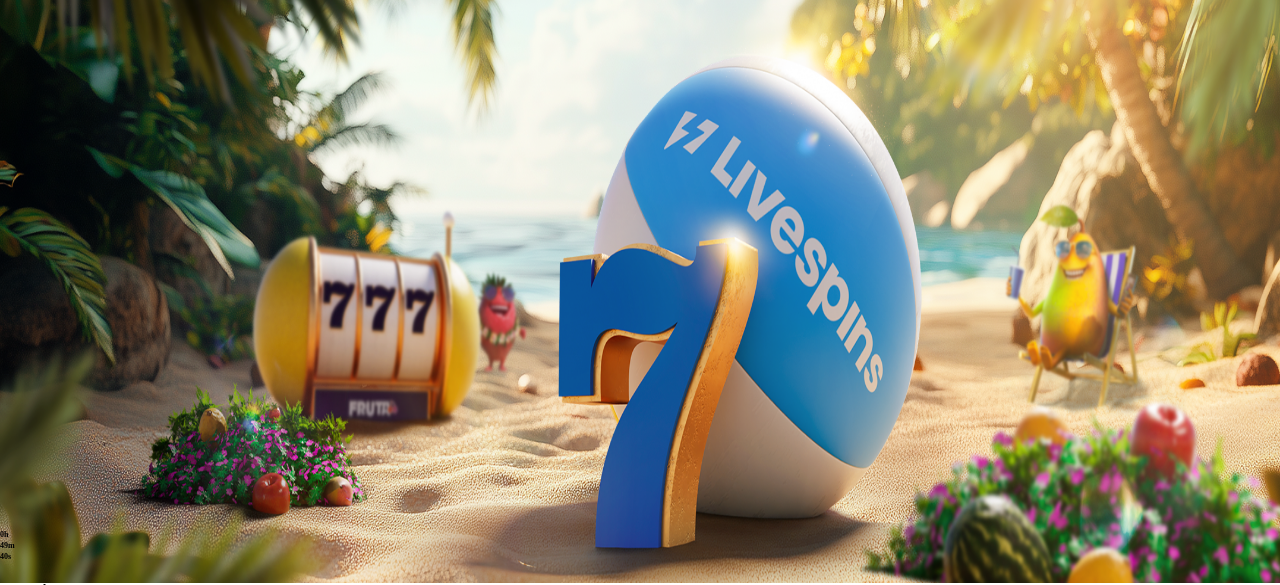 click on "0h 49m 40s" at bounding box center (8, 546) 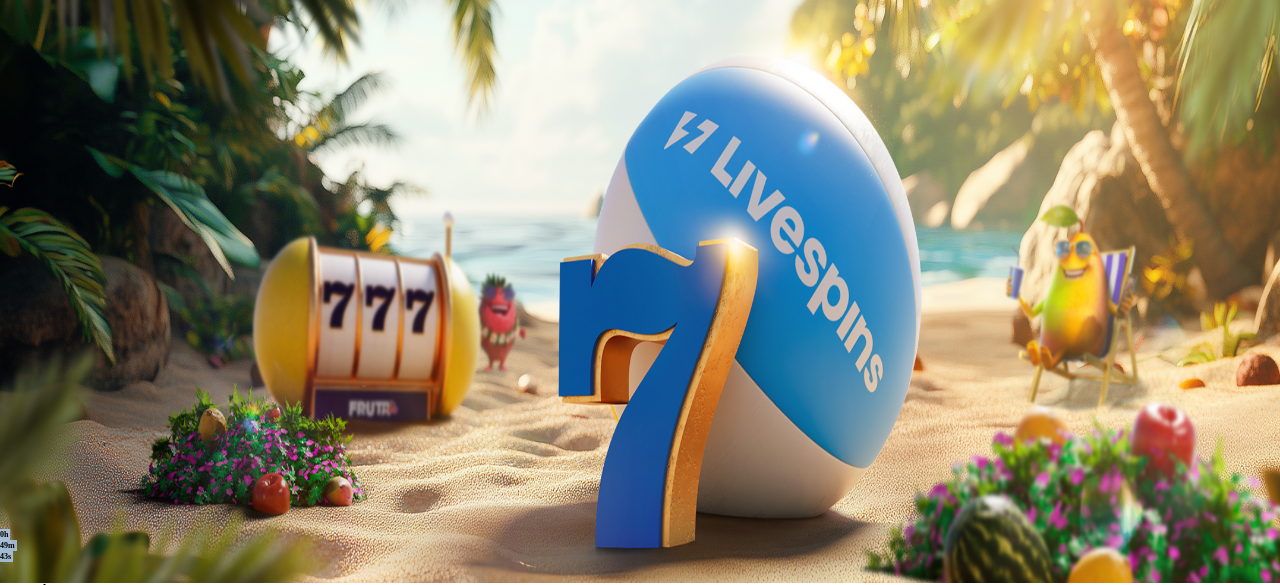 drag, startPoint x: 128, startPoint y: 553, endPoint x: 66, endPoint y: 507, distance: 77.201035 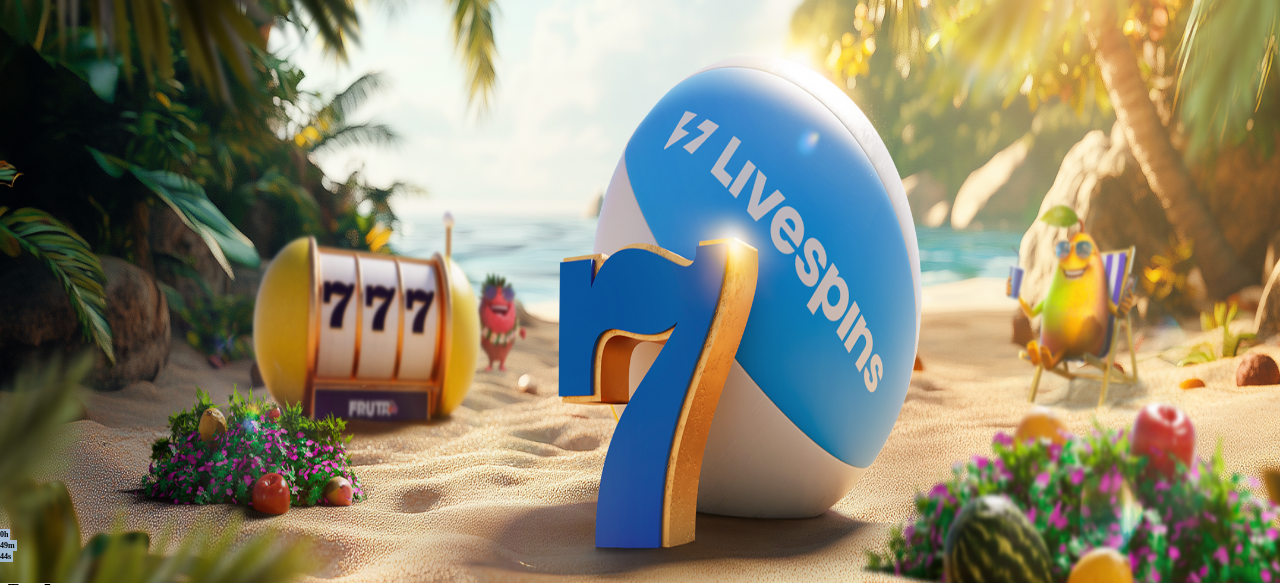 scroll, scrollTop: 0, scrollLeft: 0, axis: both 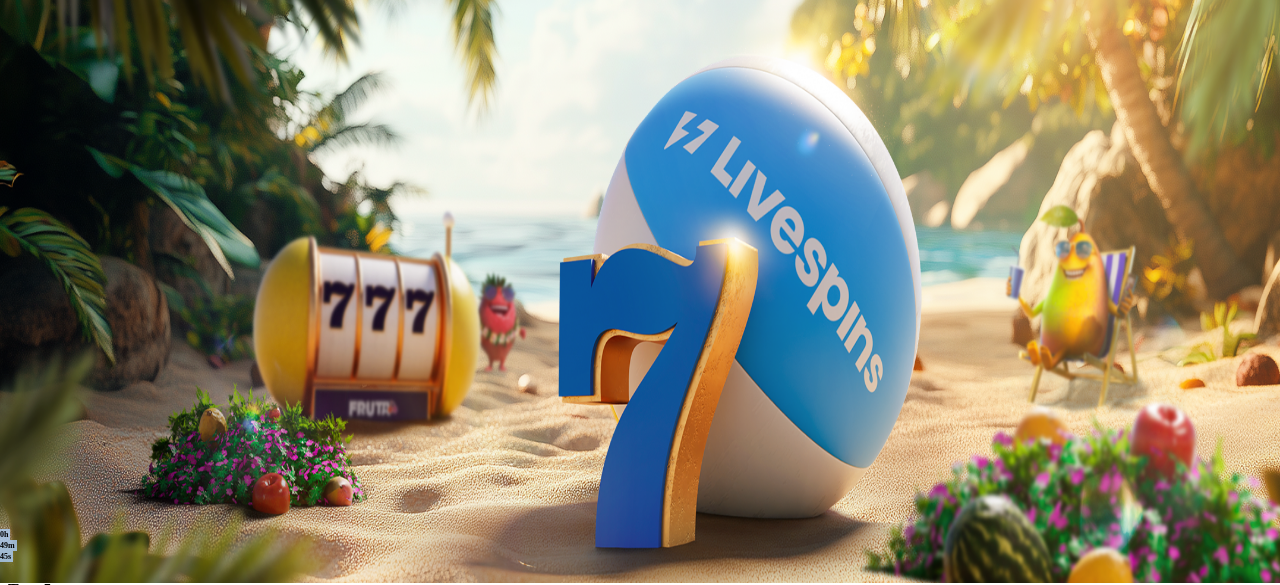 click on "0h 49m 45s" at bounding box center (8, 546) 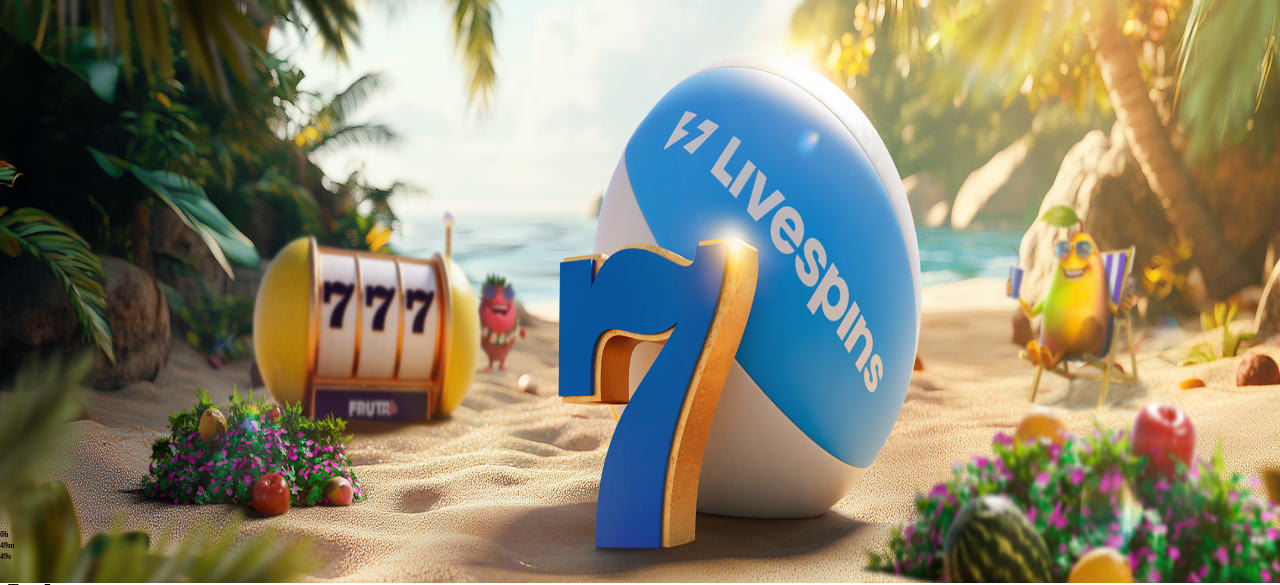 click on "21:04" at bounding box center [640, 356] 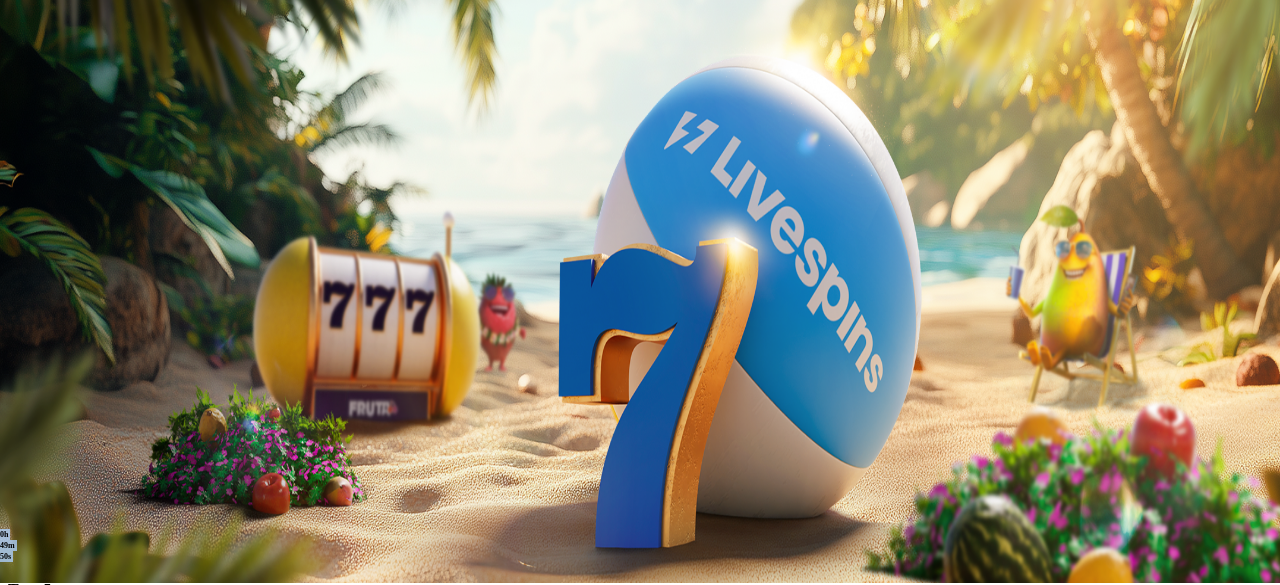 drag, startPoint x: 108, startPoint y: 551, endPoint x: 22, endPoint y: 521, distance: 91.08238 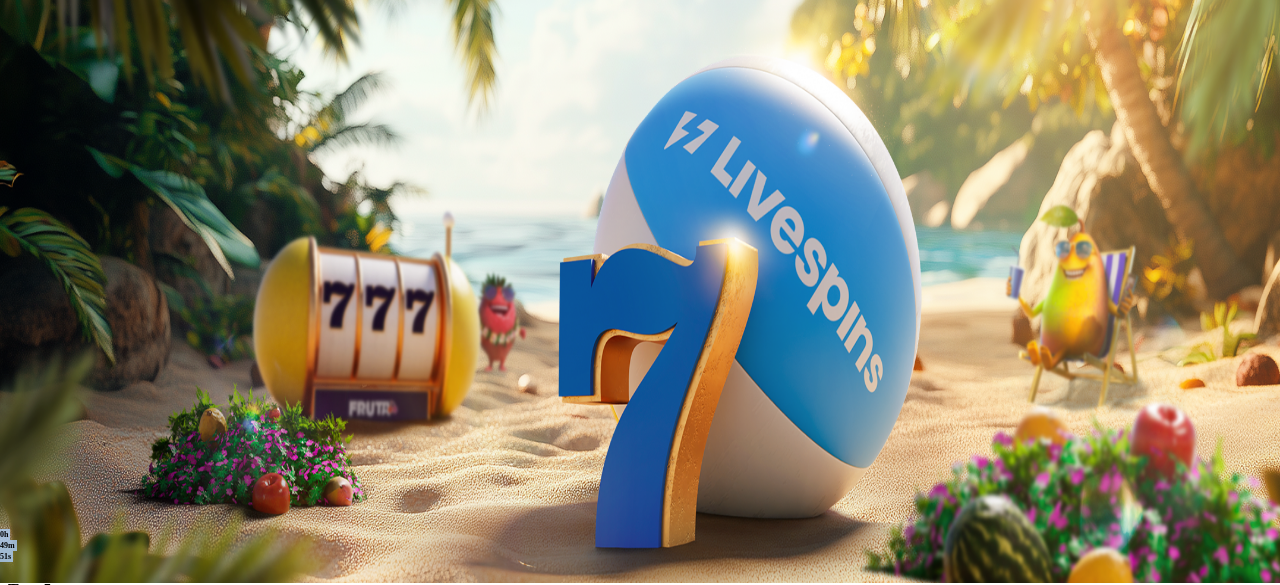 click on "21:04" at bounding box center (640, 356) 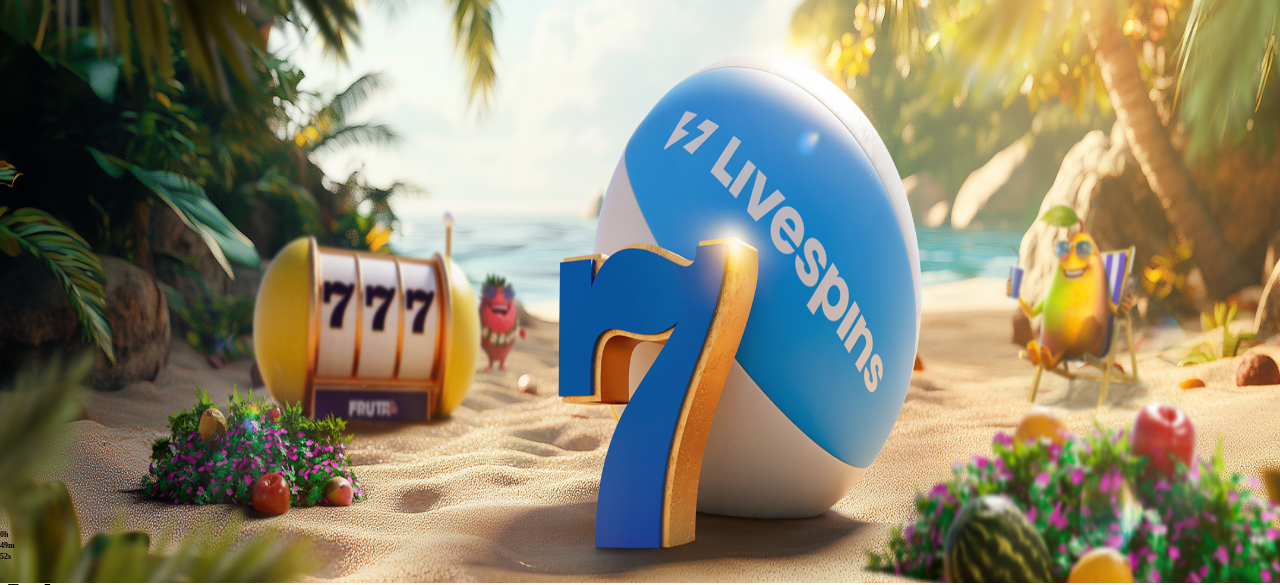 click on "21:04" at bounding box center [640, 356] 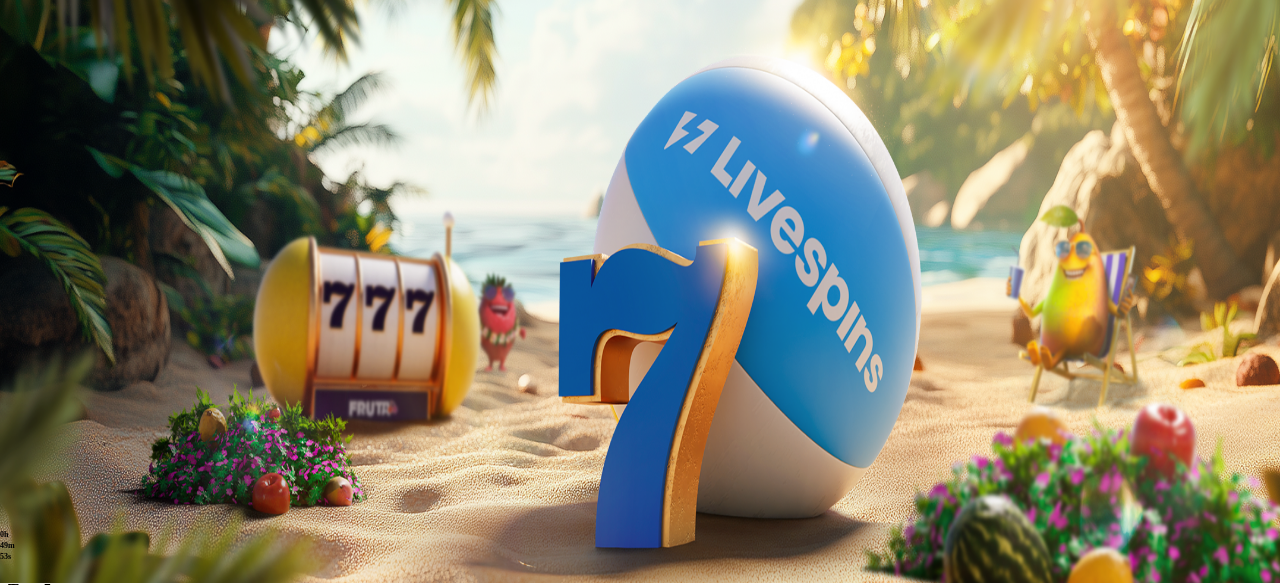 click on "21:04" at bounding box center [640, 356] 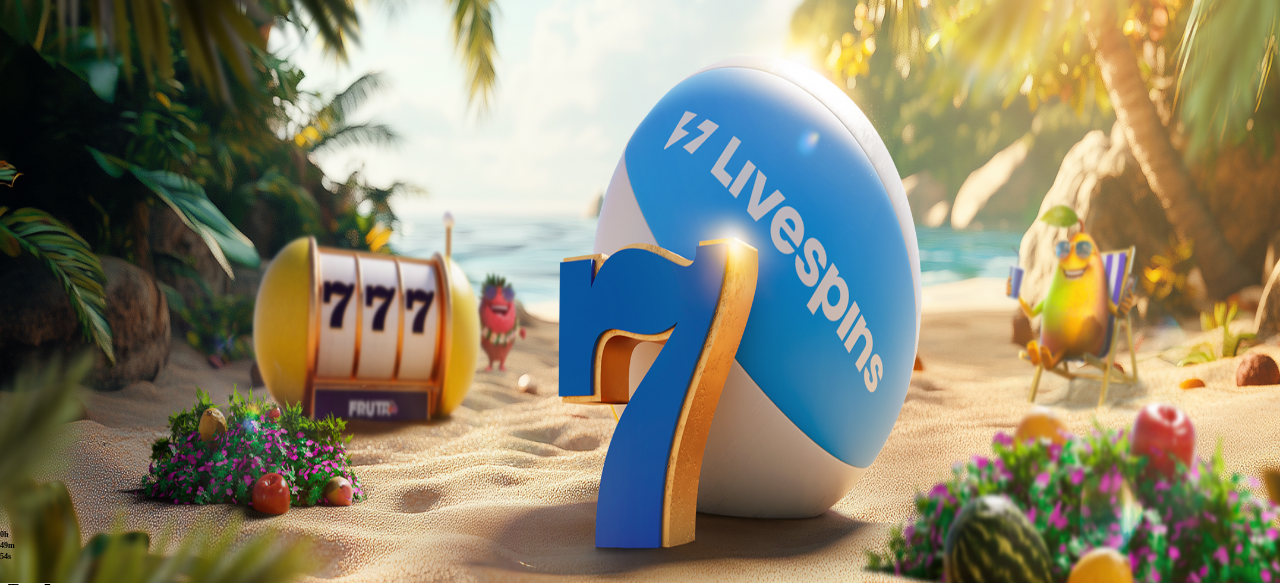 click on "21:04" at bounding box center [640, 356] 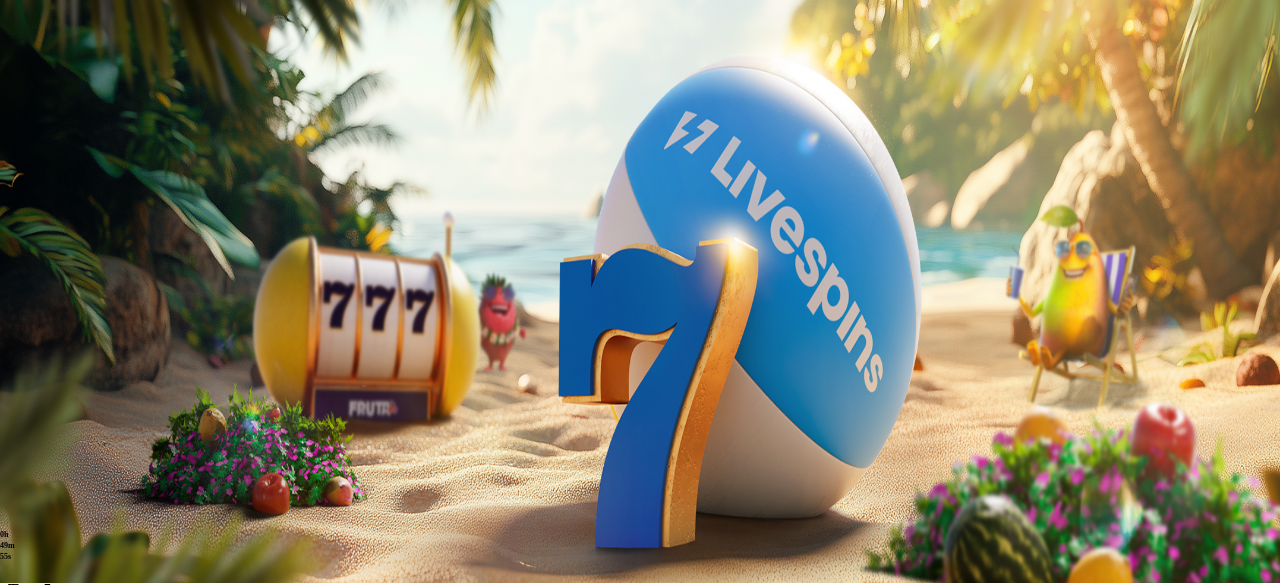 click on "Palkkiot" at bounding box center (79, 302) 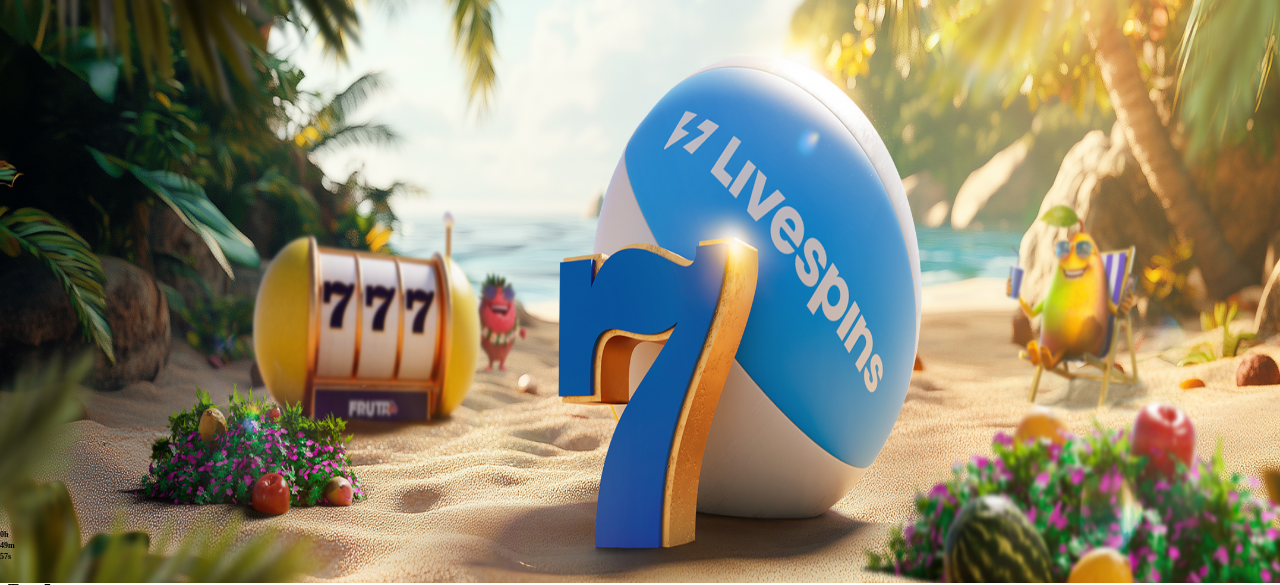 click at bounding box center (16, 464) 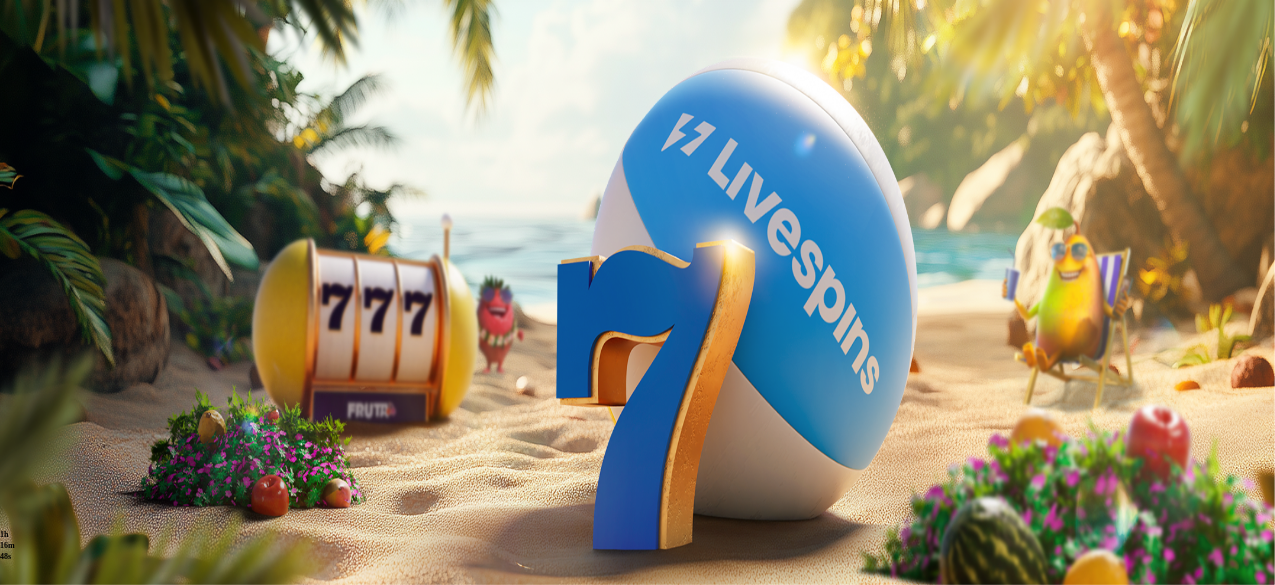 click at bounding box center [393, 180] 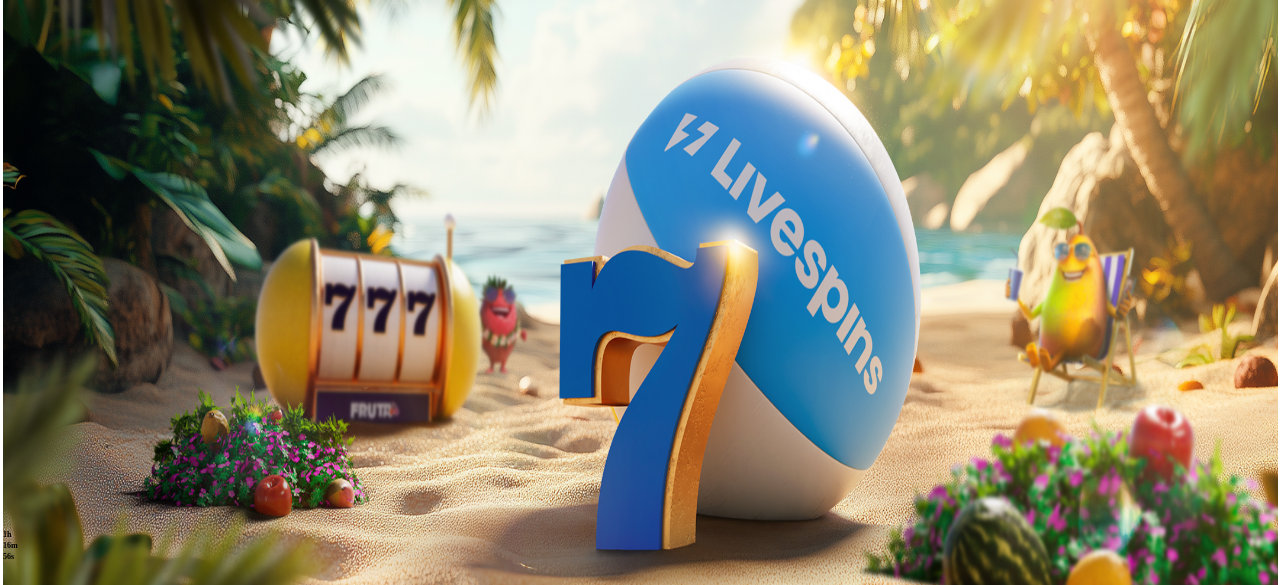 scroll, scrollTop: 0, scrollLeft: 0, axis: both 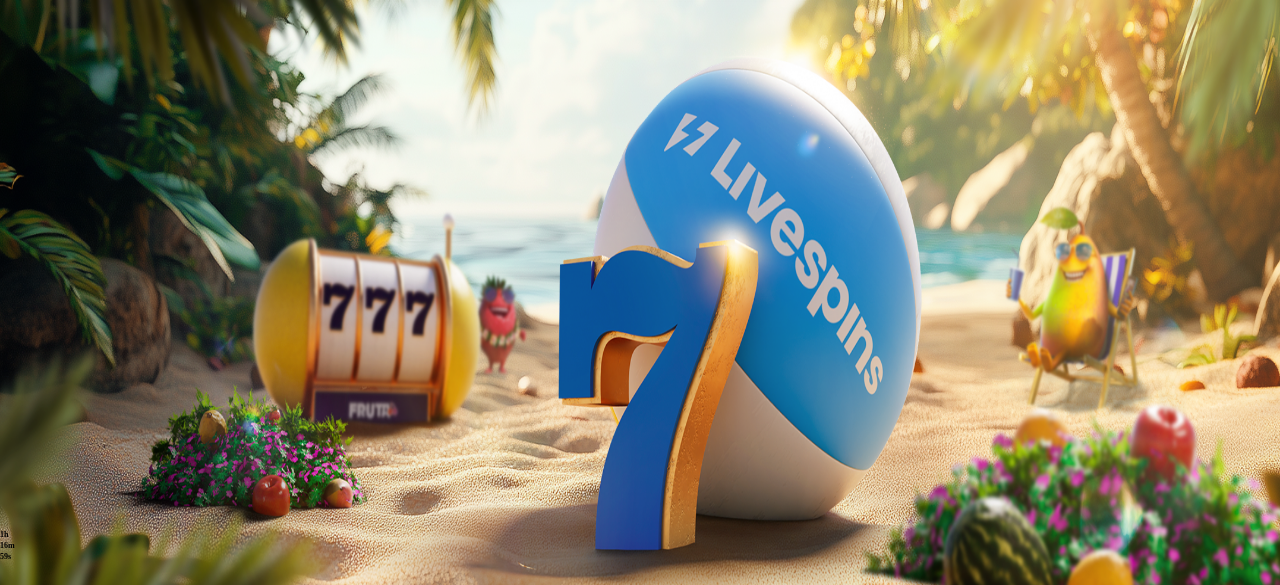 click at bounding box center (16, 381) 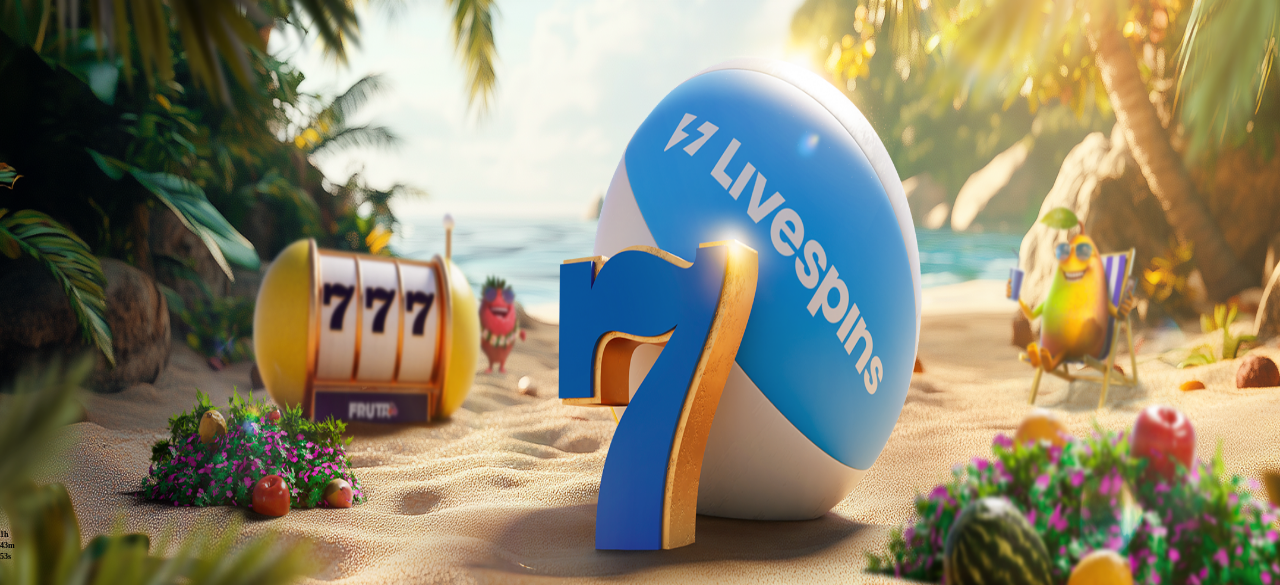 click at bounding box center (16, 419) 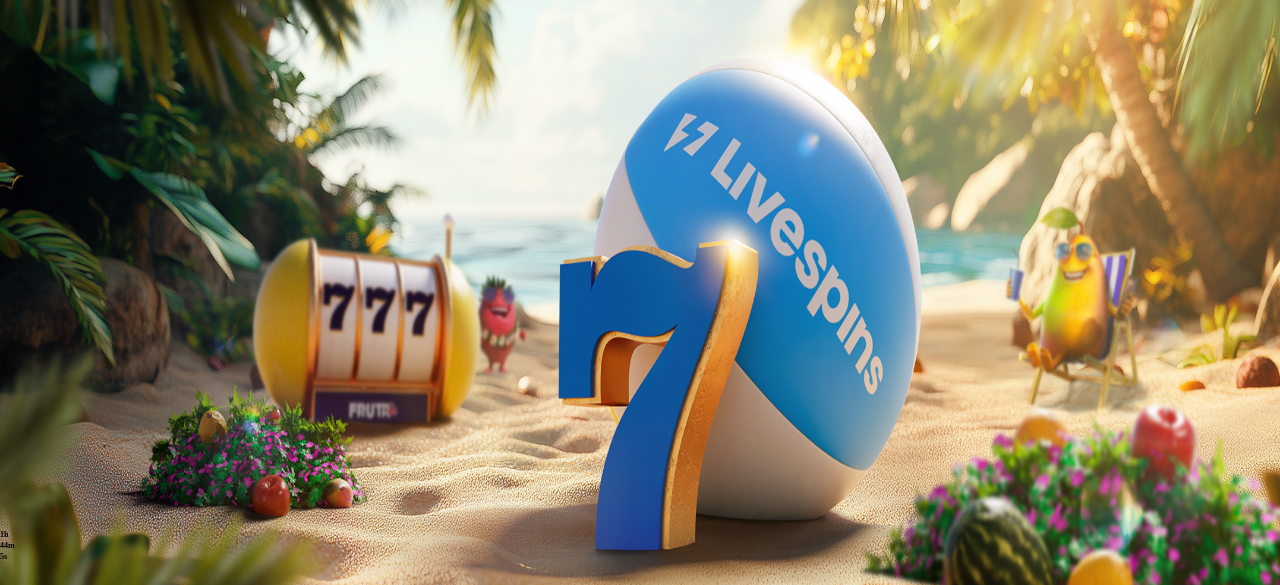 scroll, scrollTop: 0, scrollLeft: 0, axis: both 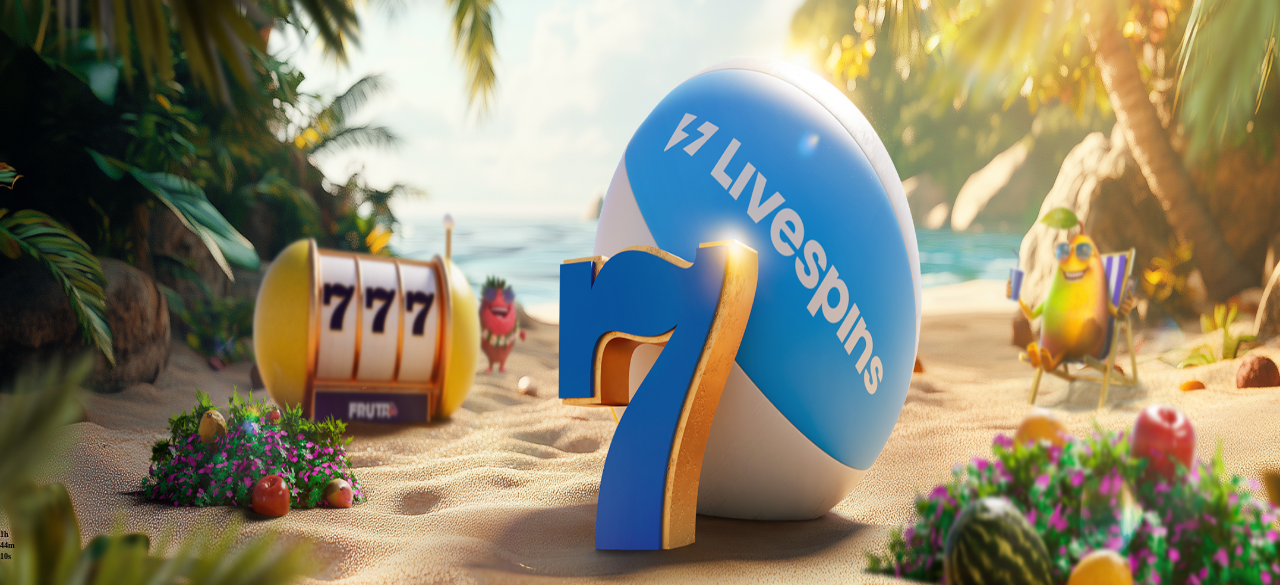 click at bounding box center [16, 466] 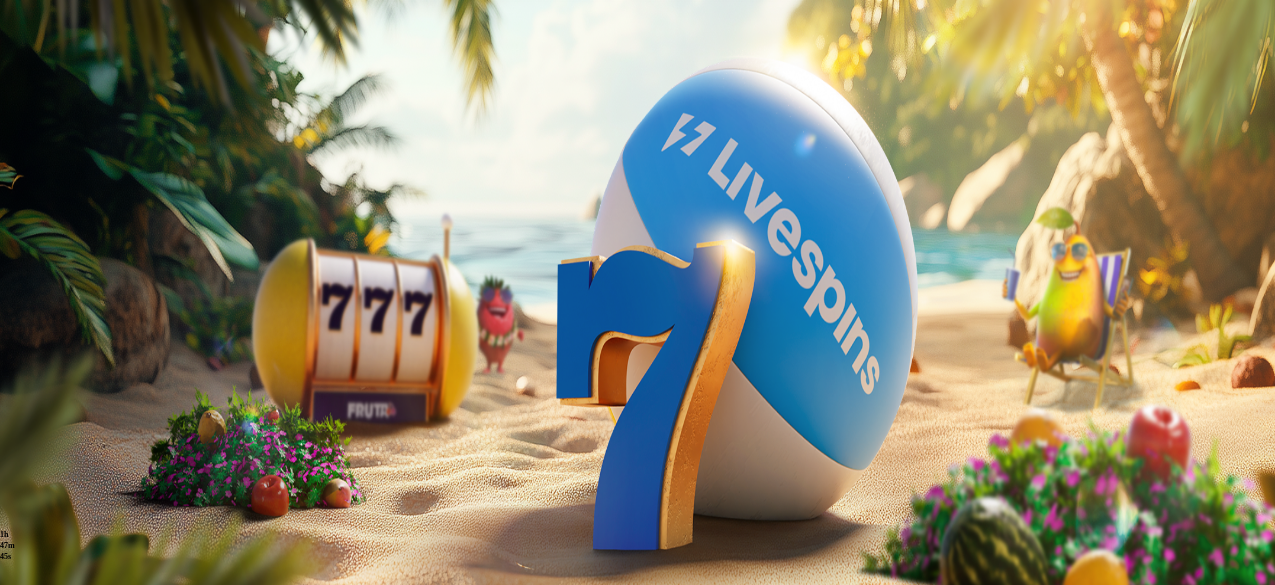 scroll, scrollTop: 0, scrollLeft: 0, axis: both 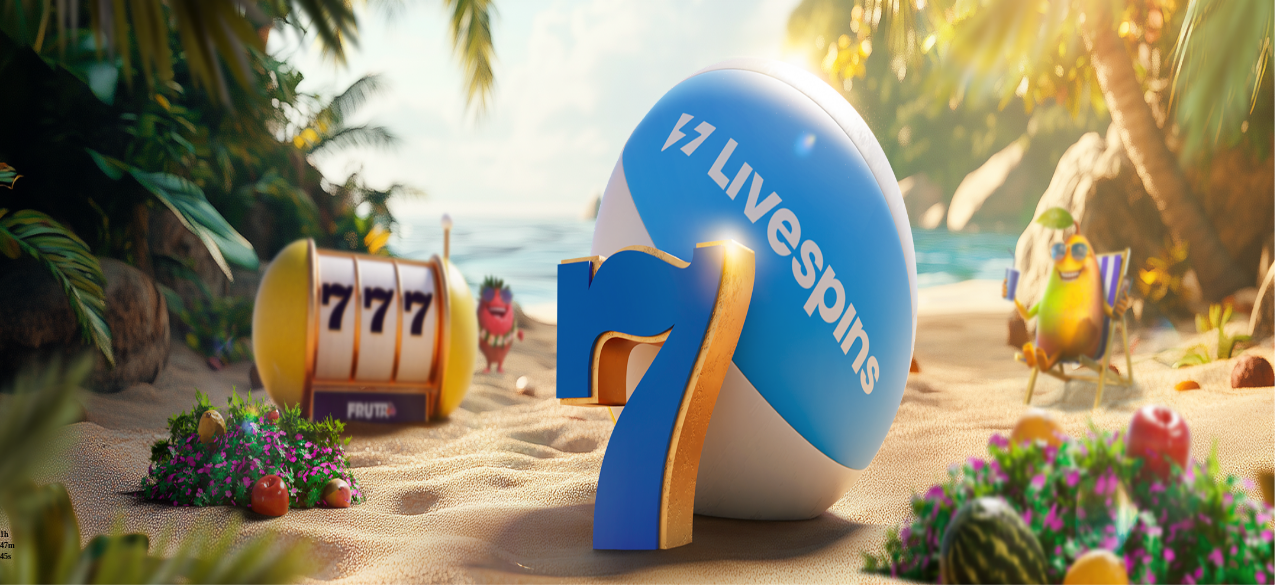 click at bounding box center [393, 180] 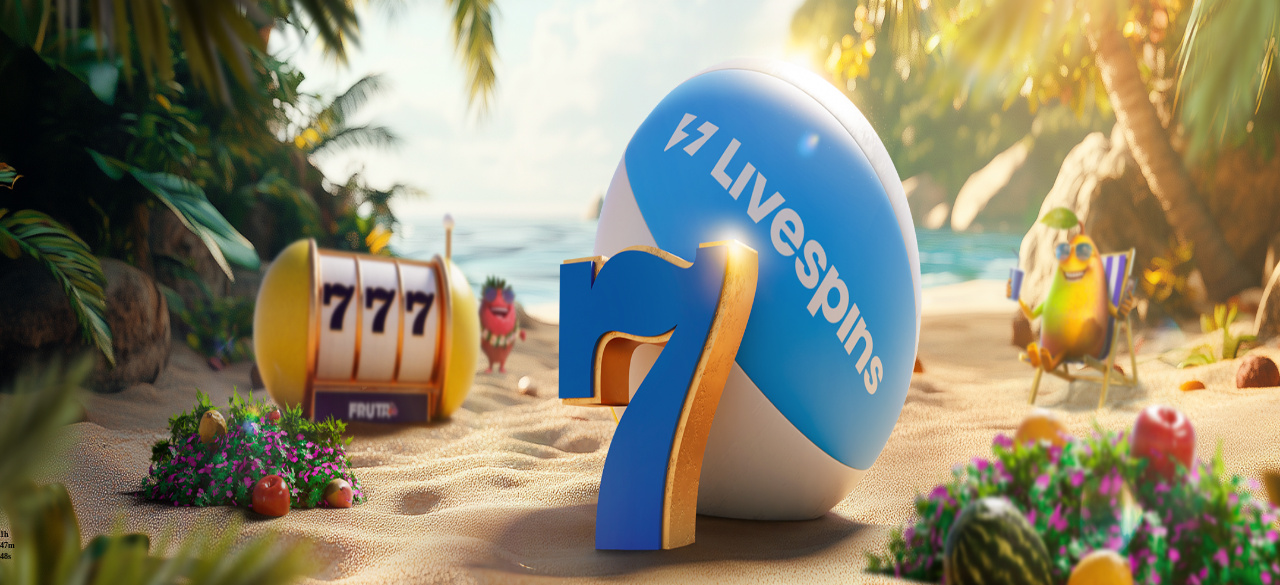click at bounding box center [16, 381] 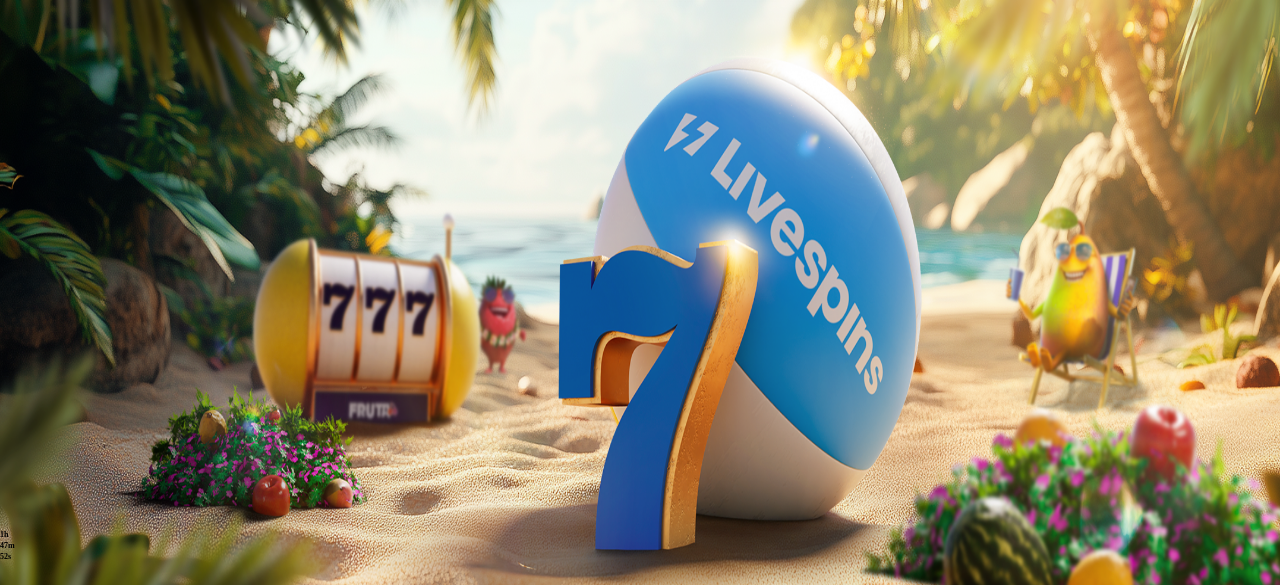click at bounding box center (16, 419) 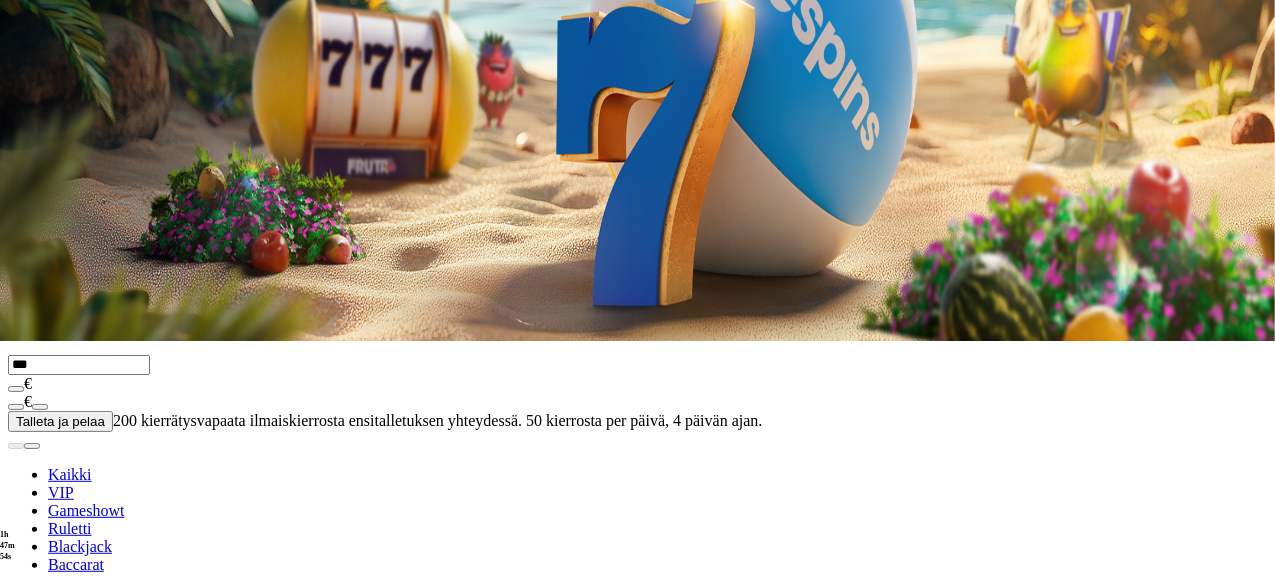 scroll, scrollTop: 0, scrollLeft: 0, axis: both 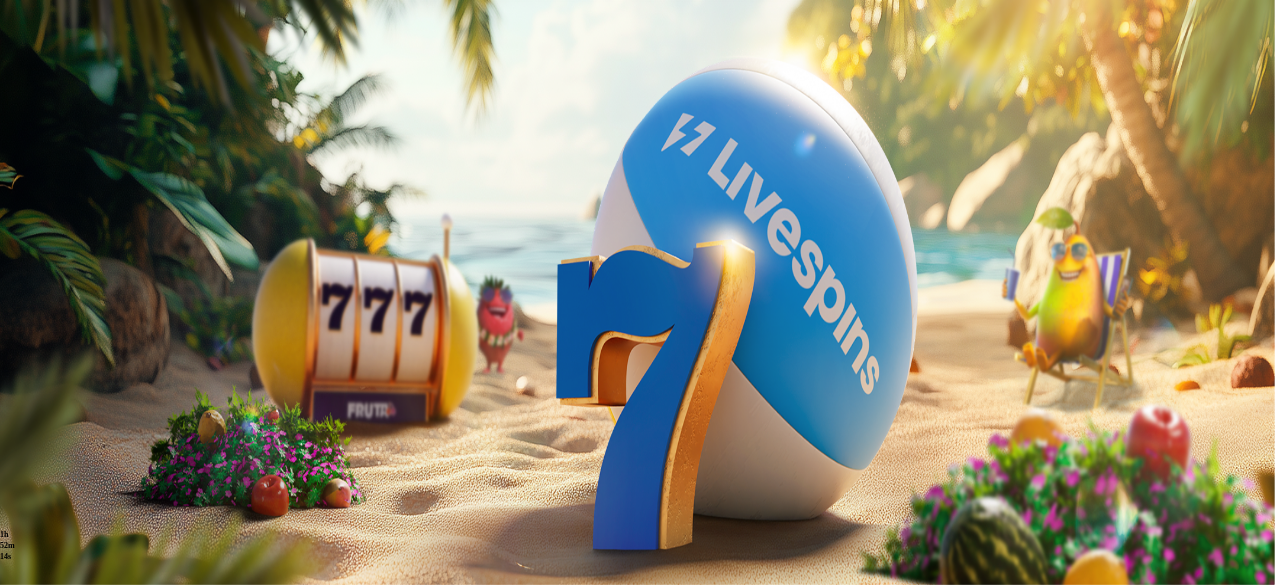 click at bounding box center (393, 180) 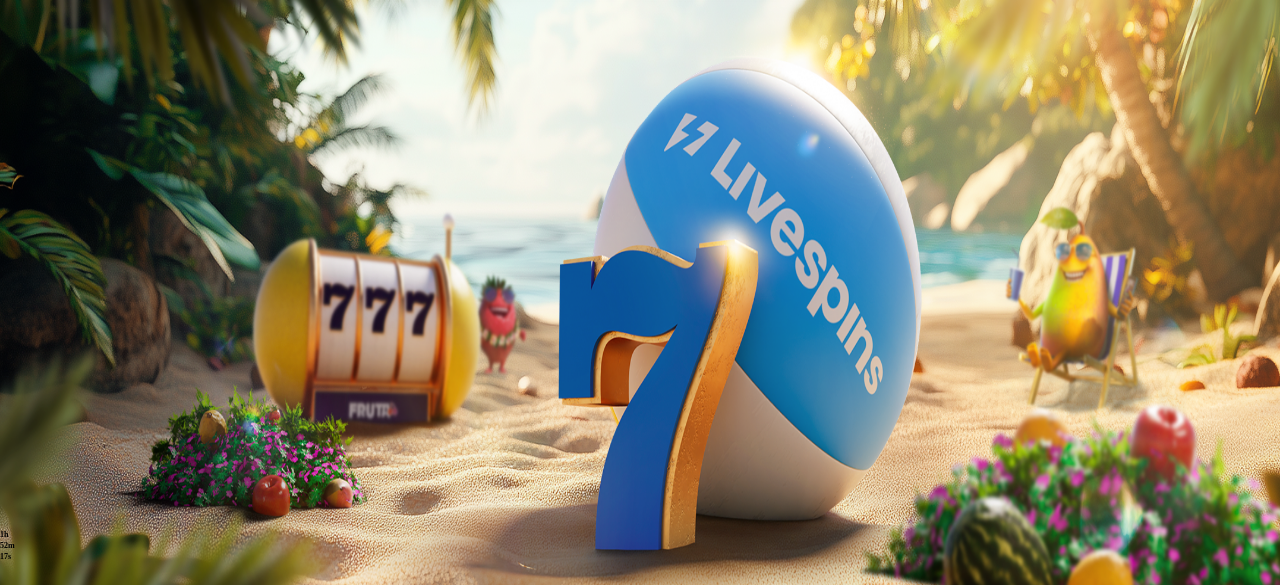 click at bounding box center [16, 381] 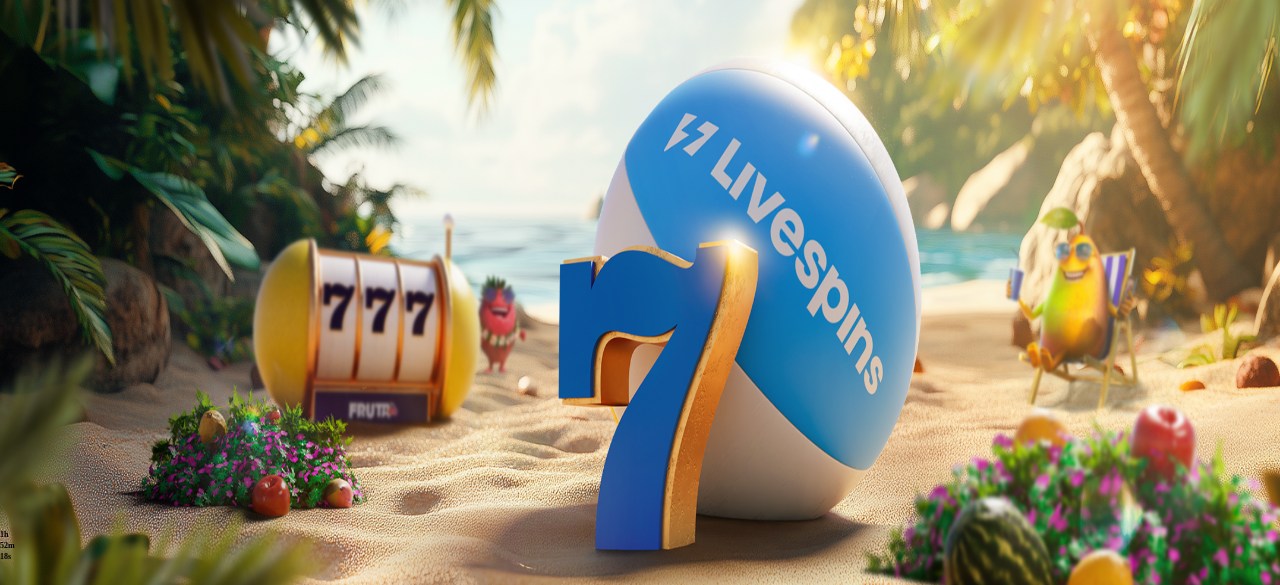 click at bounding box center (393, 180) 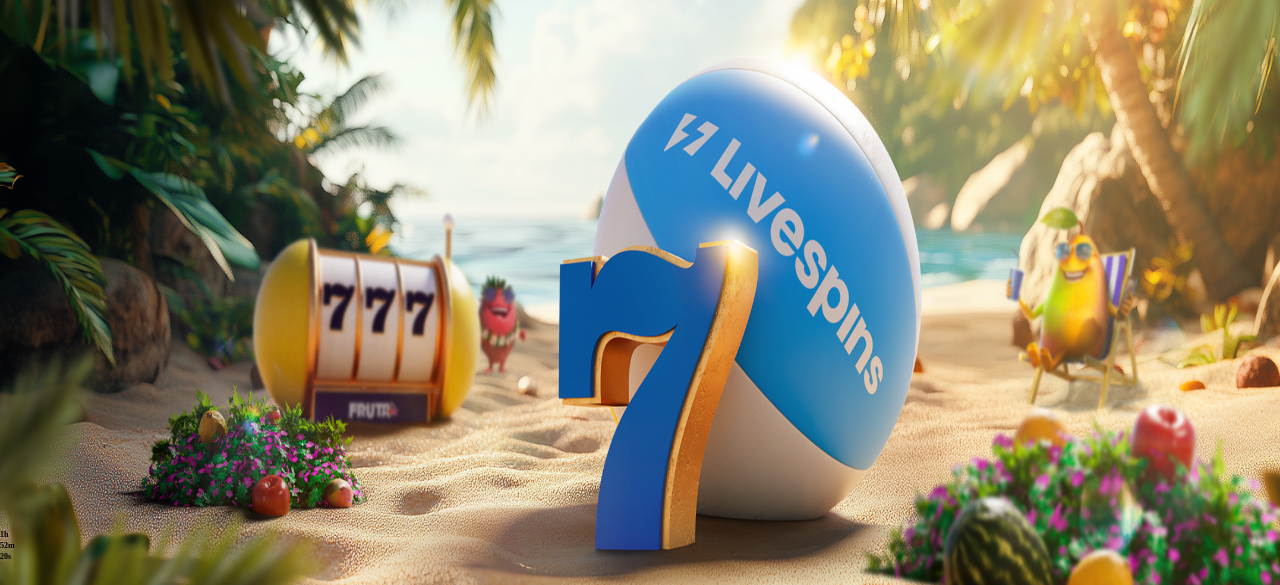 click on "22:06" at bounding box center [640, 358] 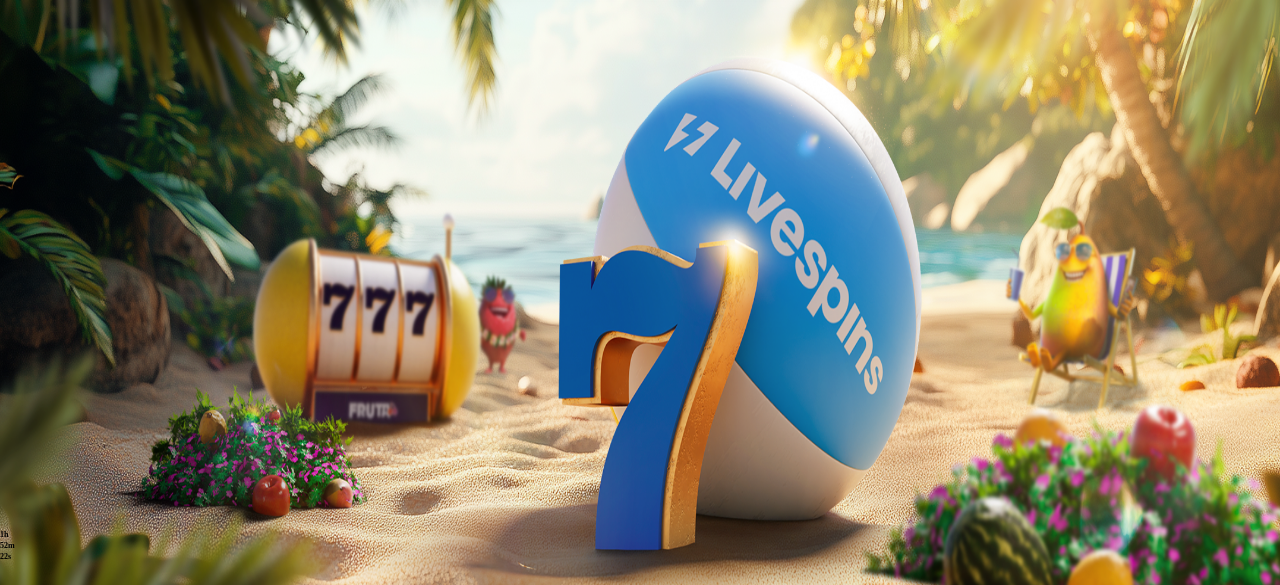 click on "Kasino" at bounding box center [70, 266] 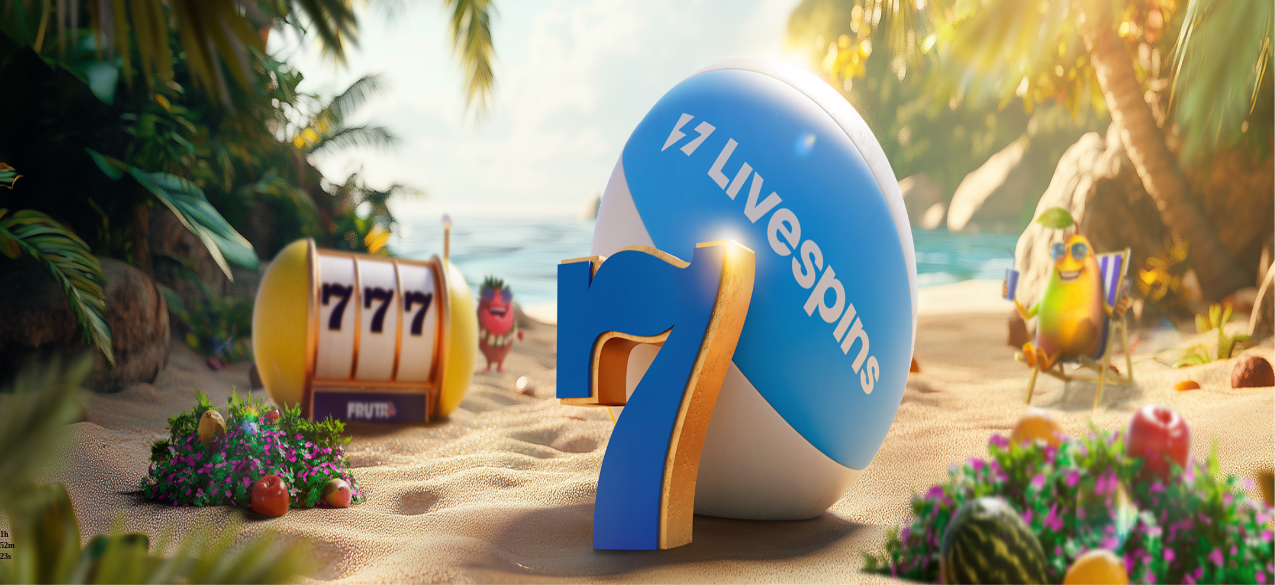 click on "22:06" at bounding box center (637, 358) 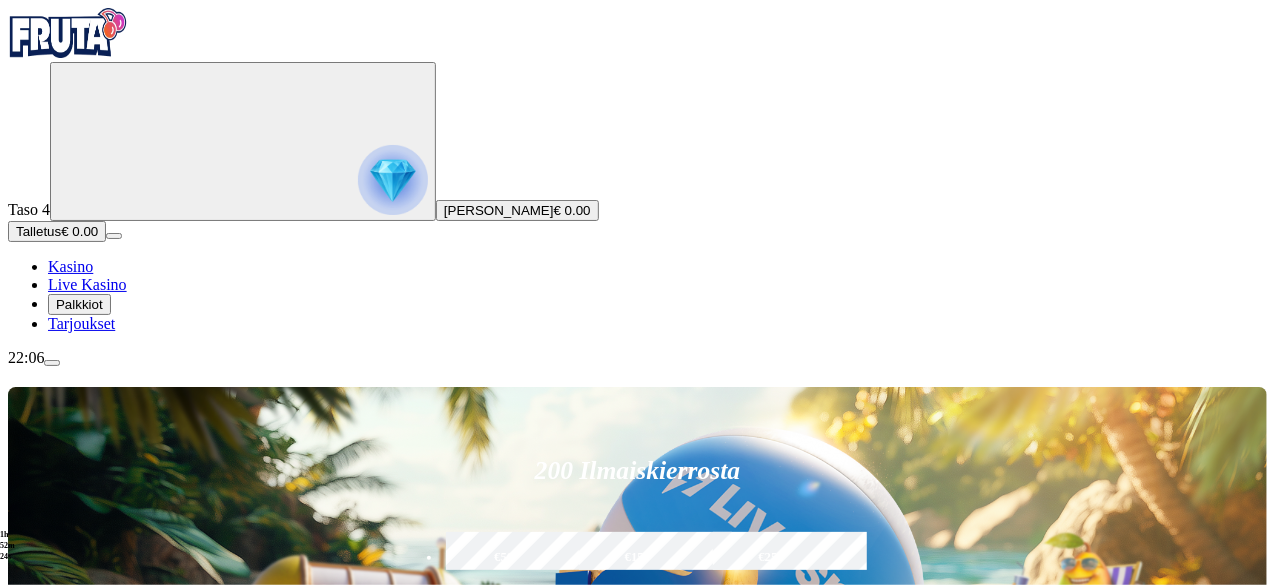 click on "Palkkiot" at bounding box center [79, 304] 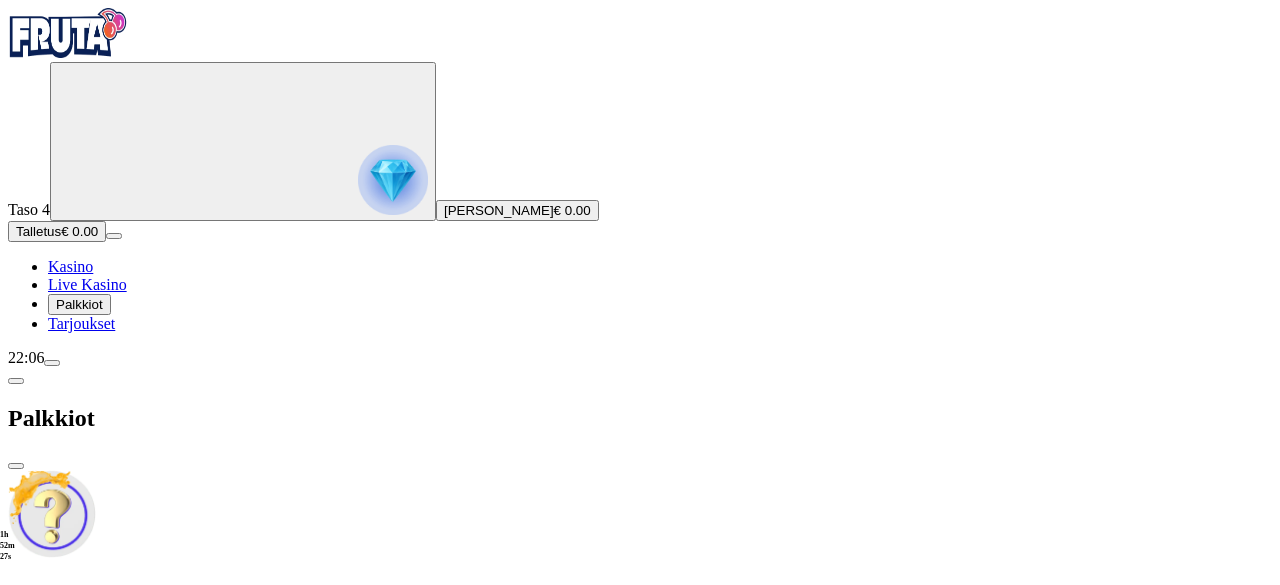 click at bounding box center (16, 466) 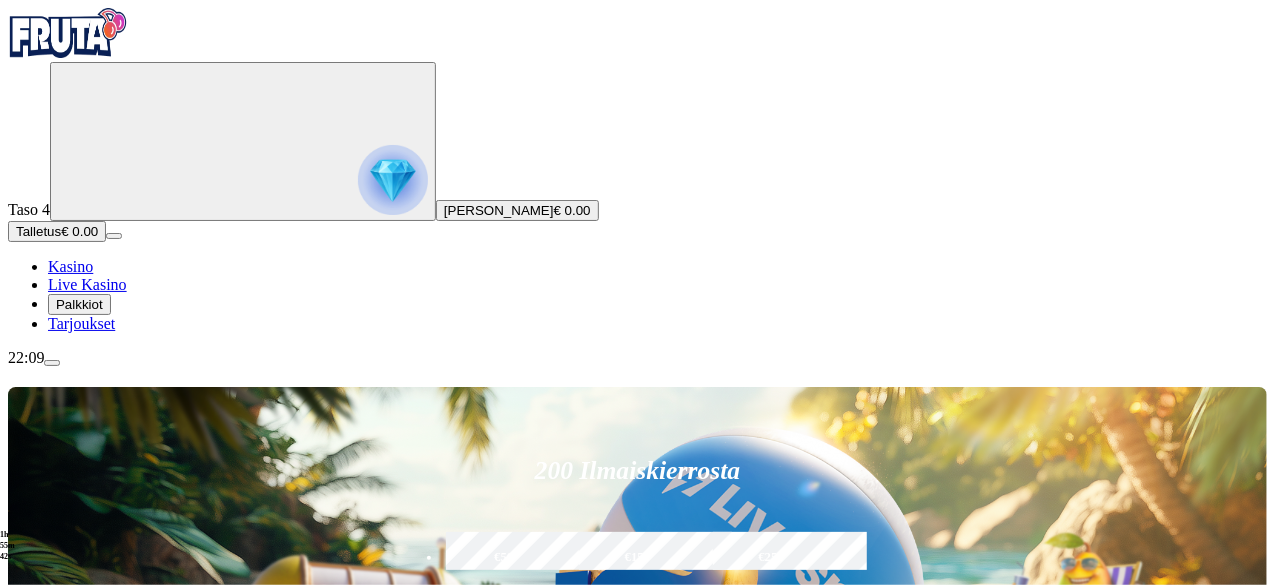 click at bounding box center [393, 180] 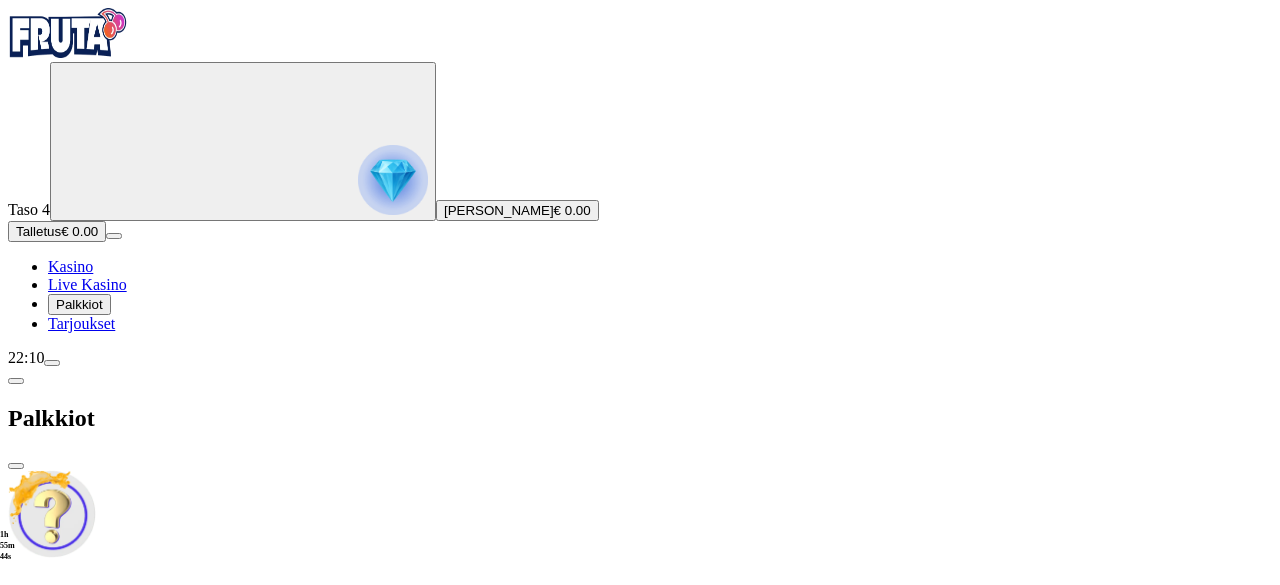 click at bounding box center [16, 381] 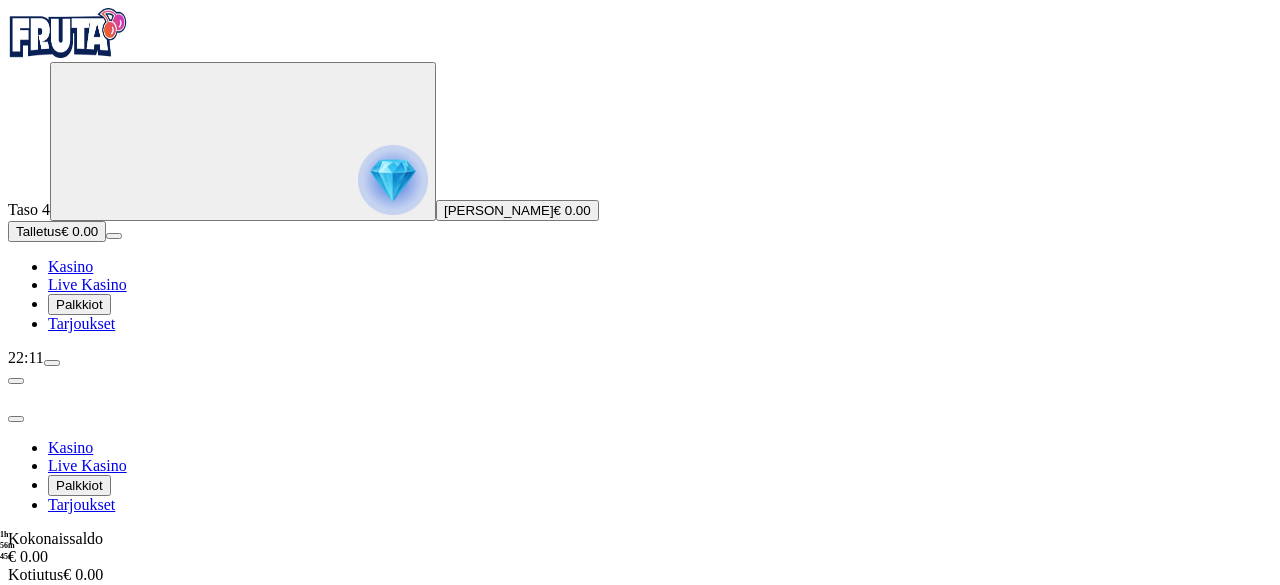 click 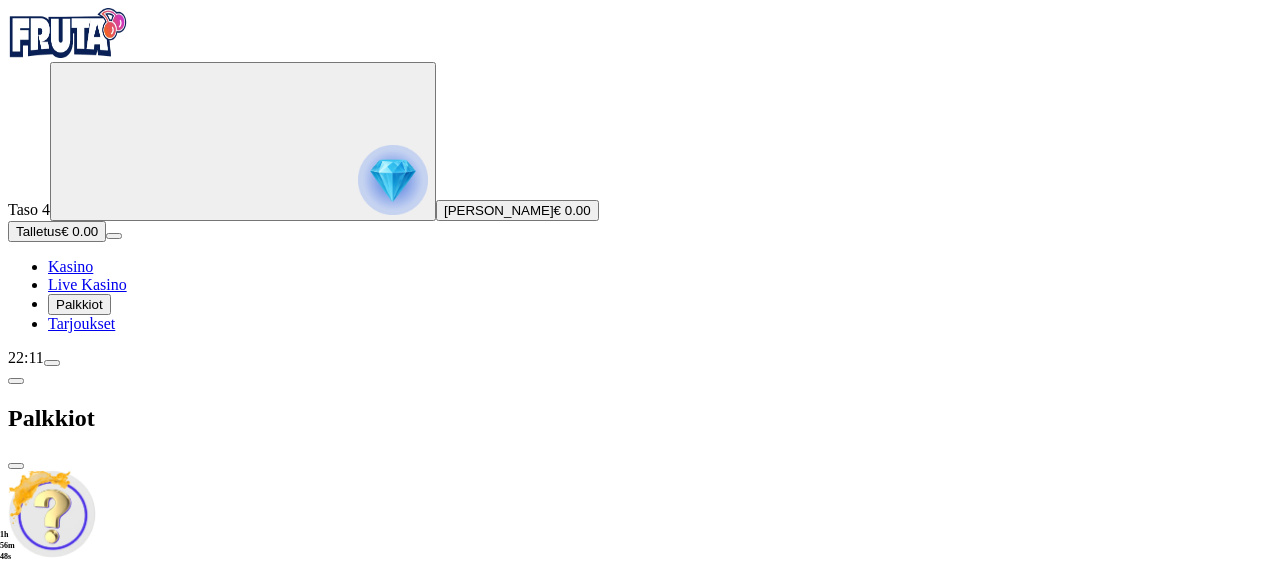 click at bounding box center (16, 381) 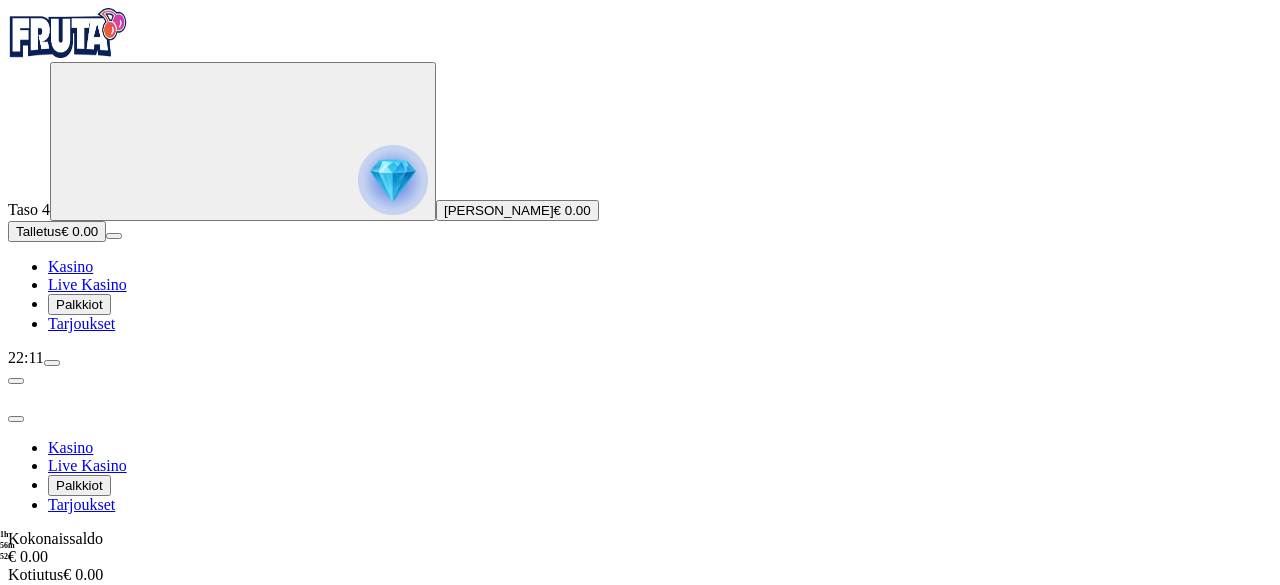 click at bounding box center (52, 363) 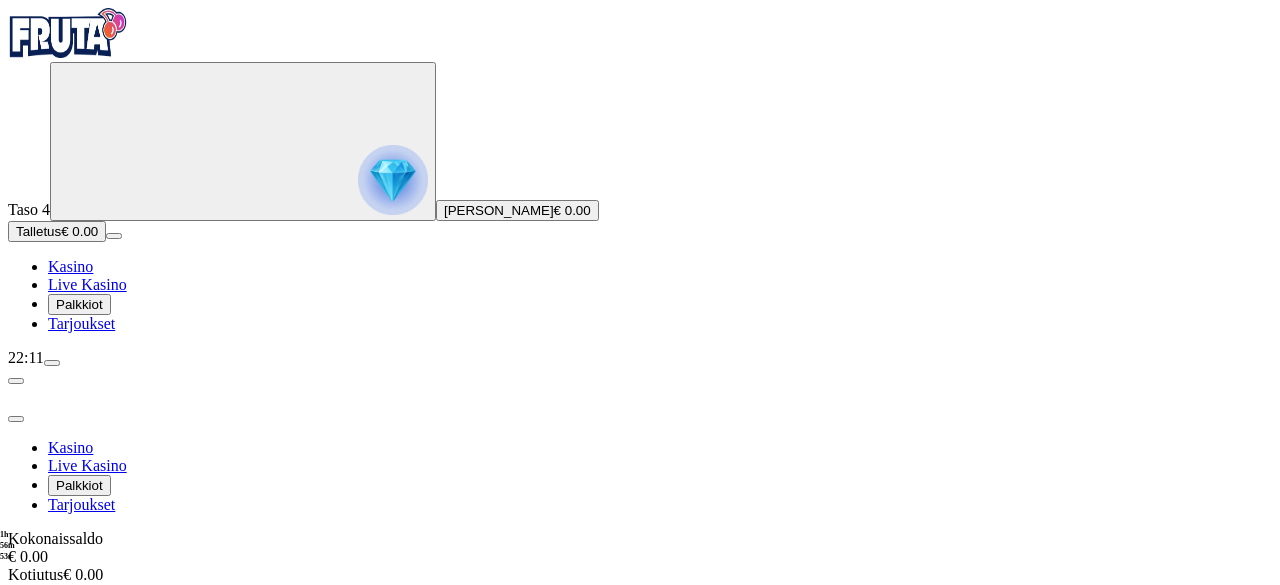 click at bounding box center (52, 363) 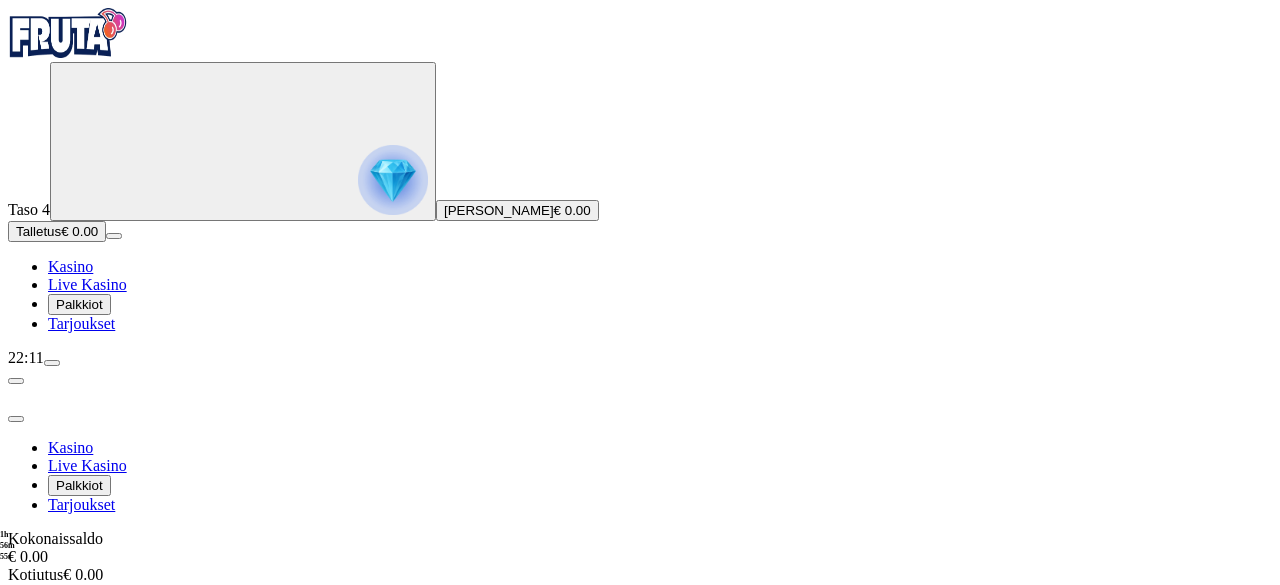 click at bounding box center [16, 419] 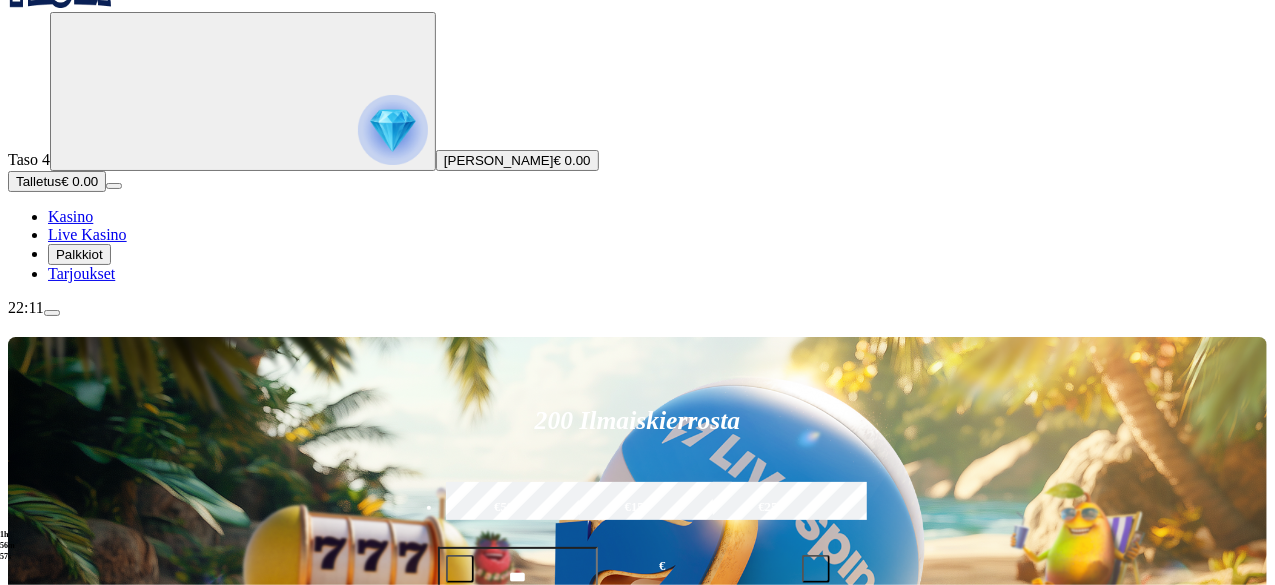 scroll, scrollTop: 0, scrollLeft: 0, axis: both 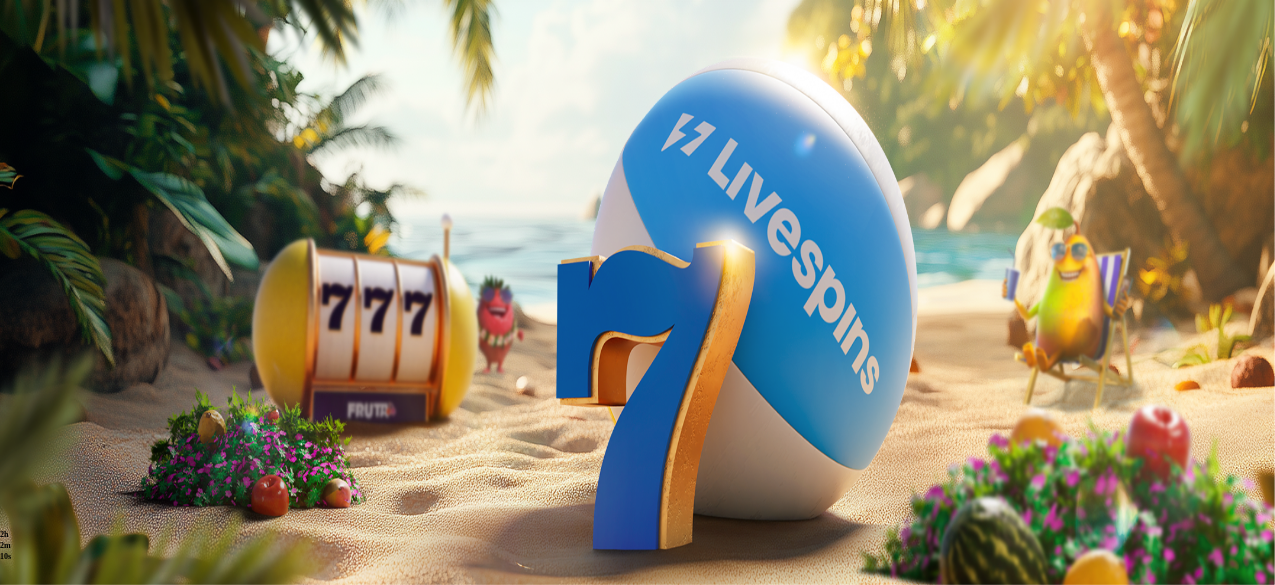 click at bounding box center [393, 180] 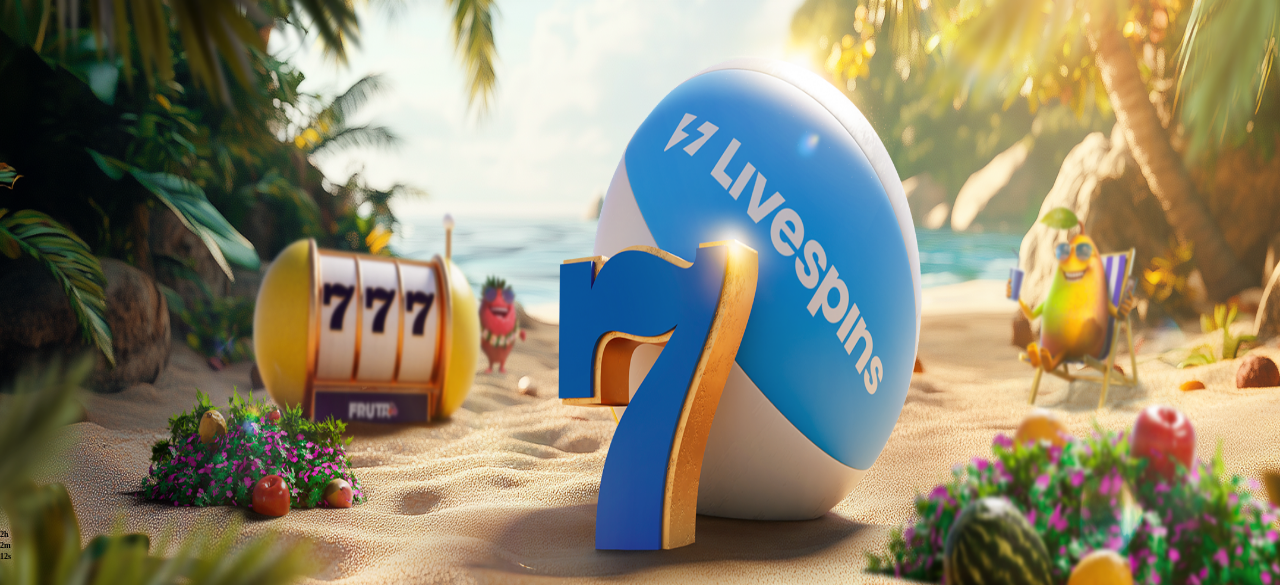 click at bounding box center [16, 381] 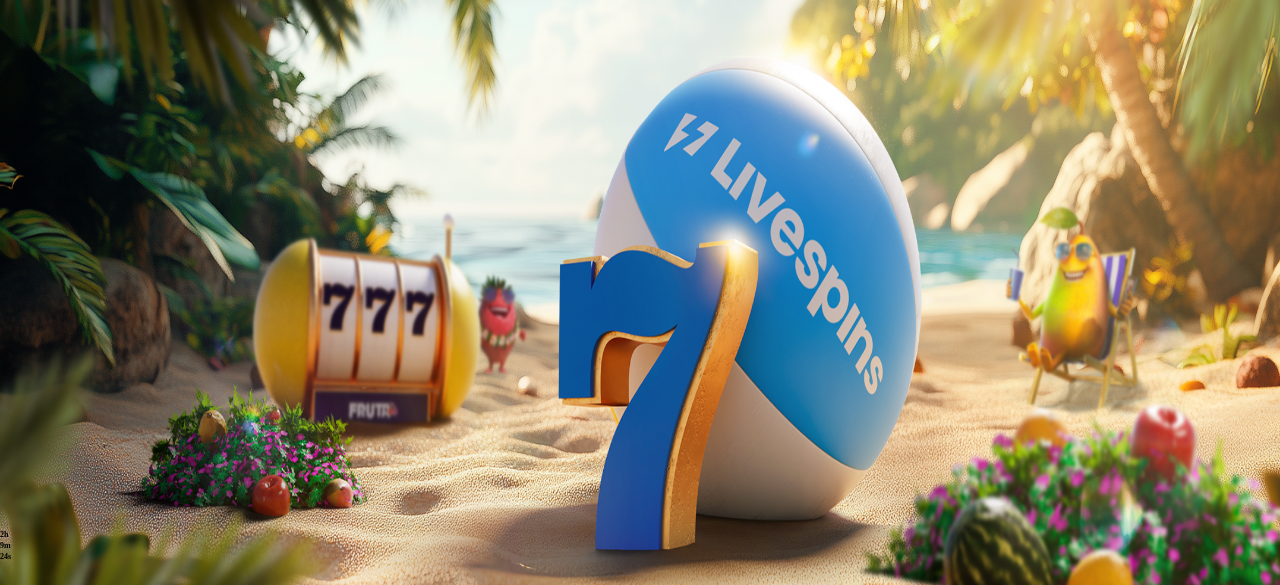 scroll, scrollTop: 0, scrollLeft: 0, axis: both 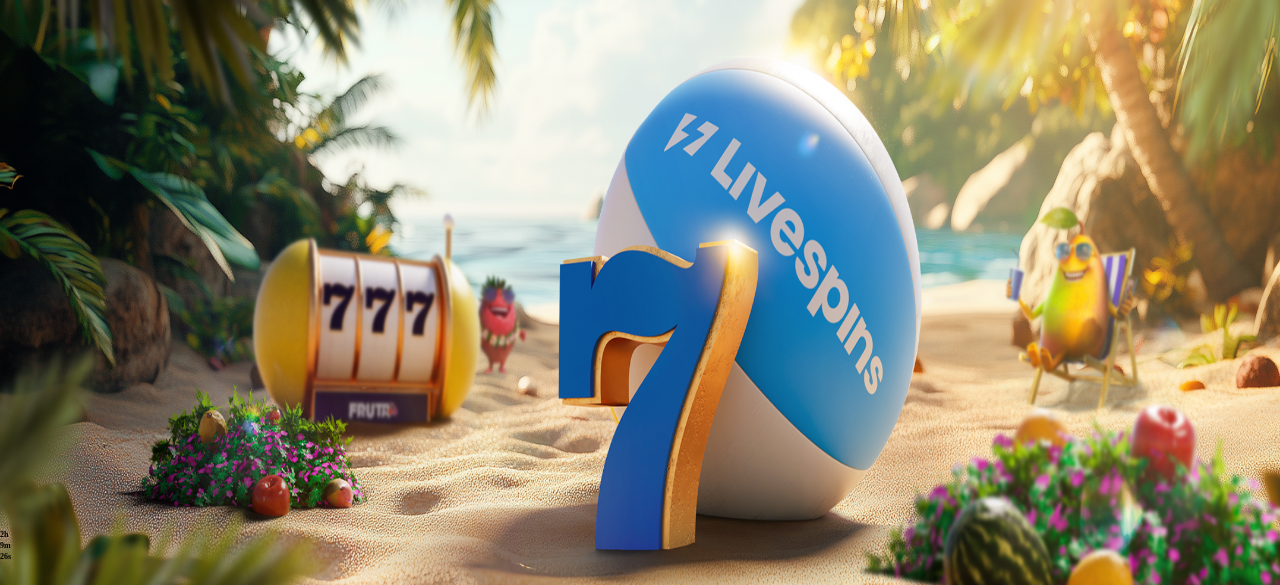 click at bounding box center (16, 381) 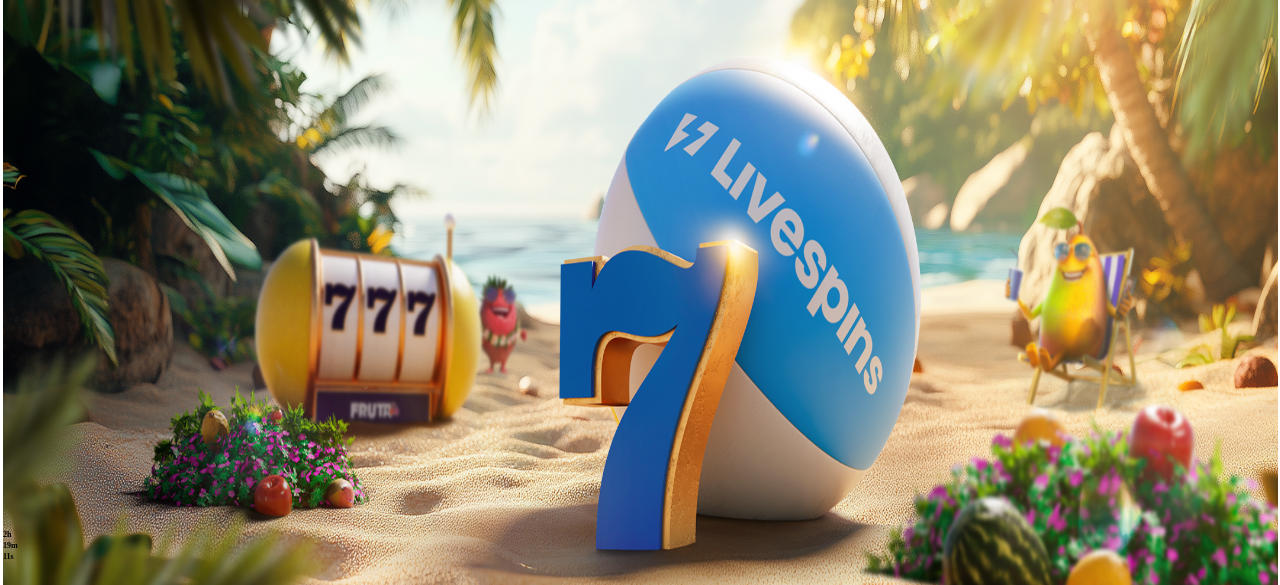 scroll, scrollTop: 0, scrollLeft: 0, axis: both 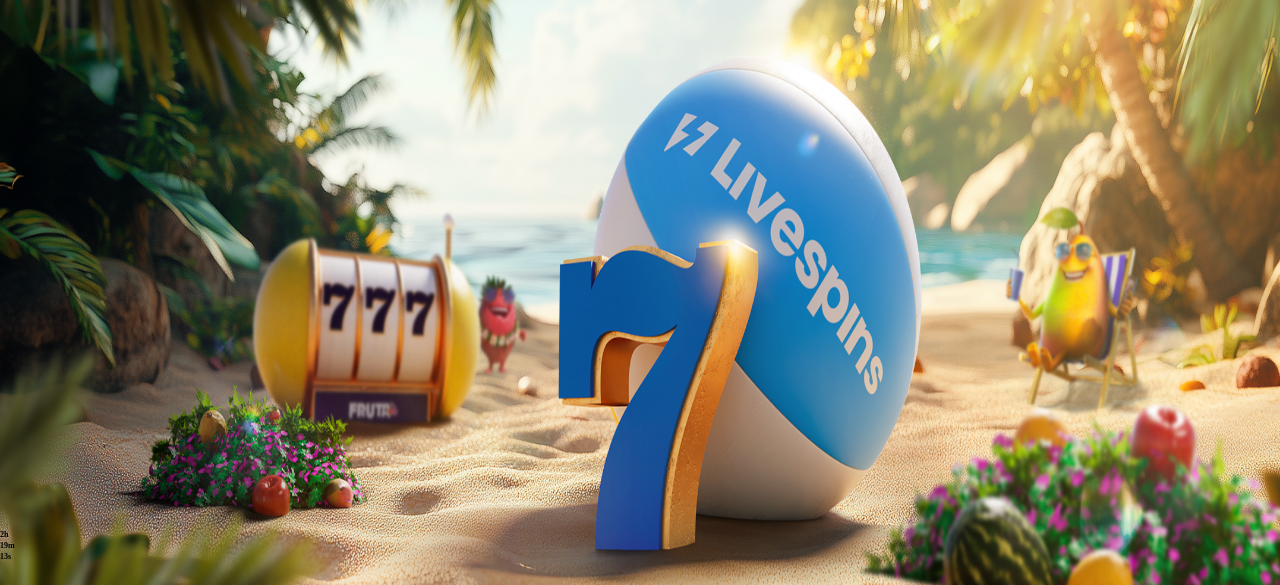 click at bounding box center [16, 466] 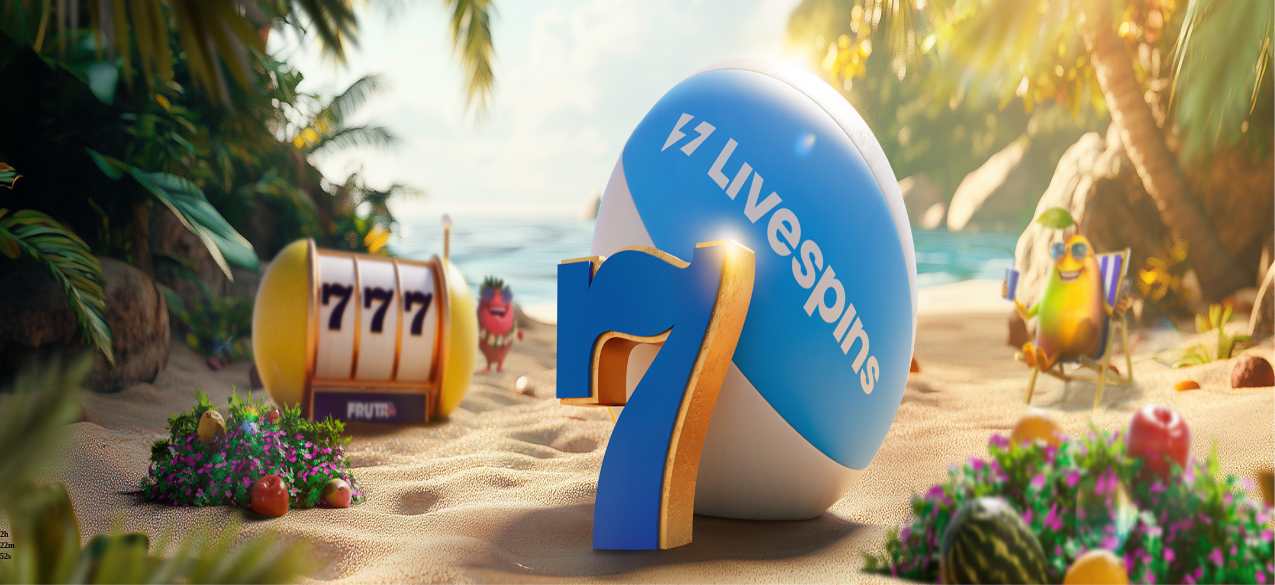 click at bounding box center [393, 180] 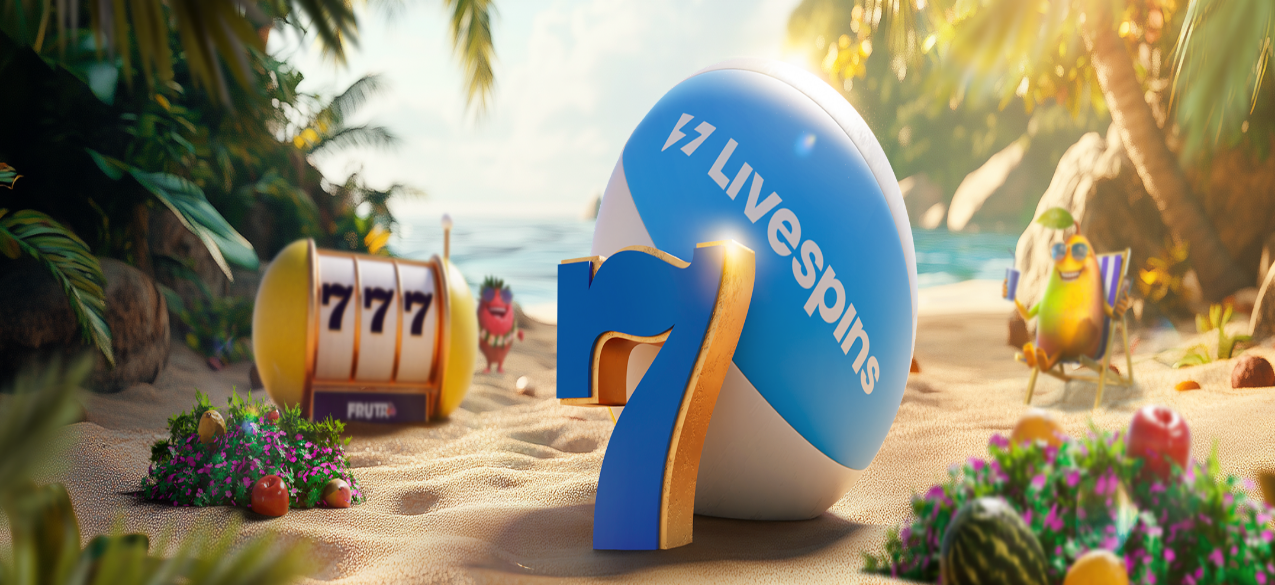 scroll, scrollTop: 0, scrollLeft: 0, axis: both 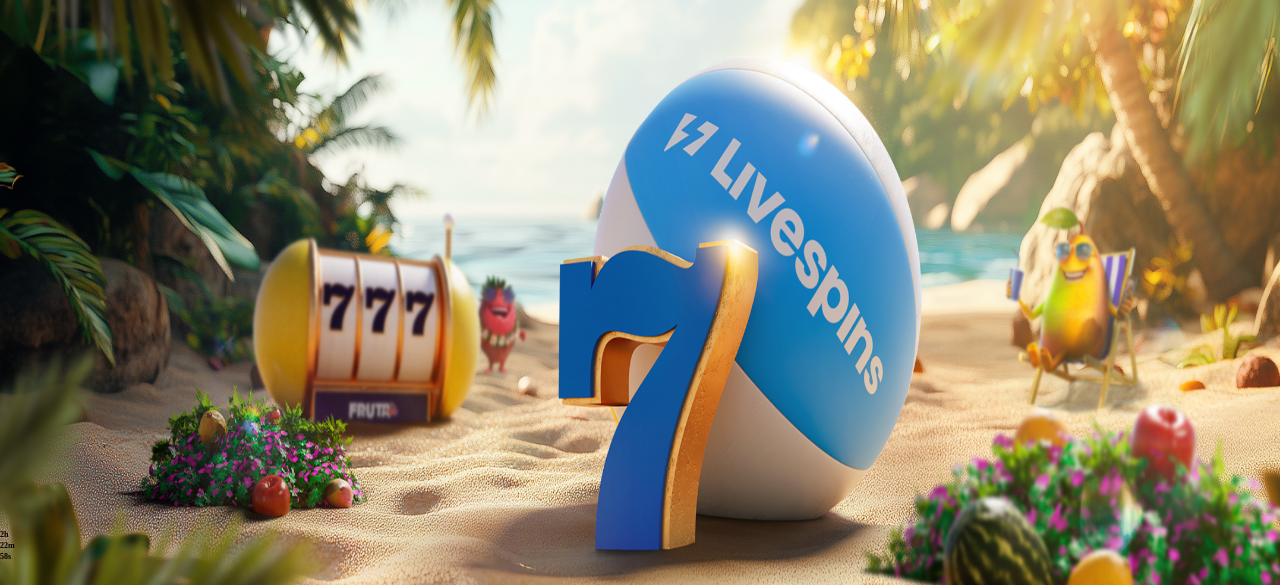 click at bounding box center (16, 466) 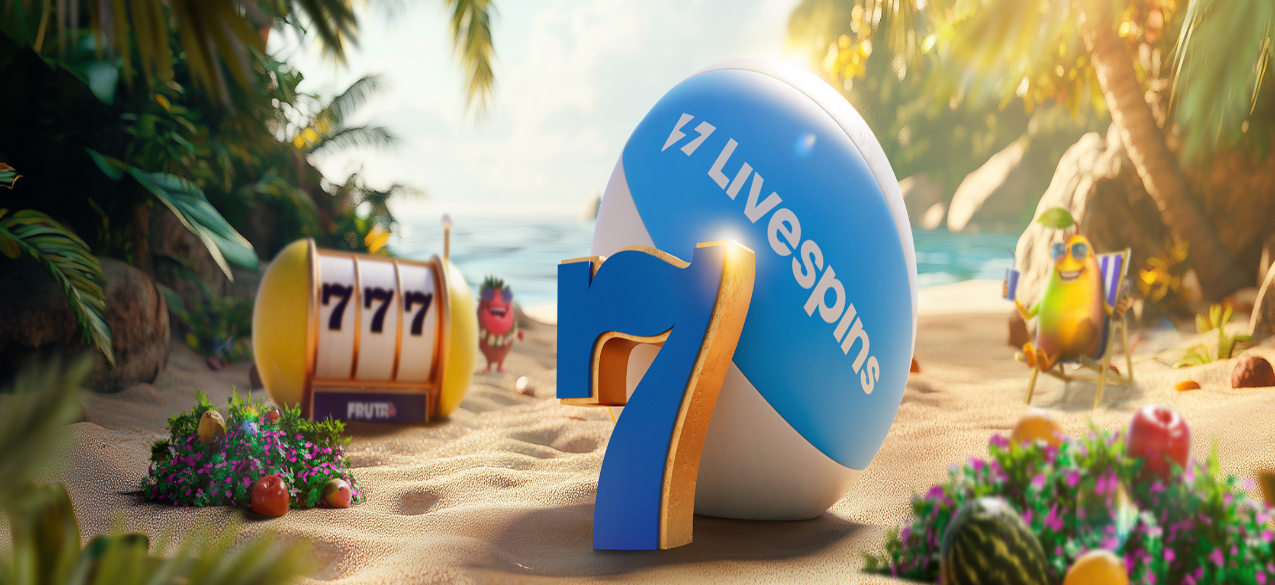 scroll, scrollTop: 0, scrollLeft: 0, axis: both 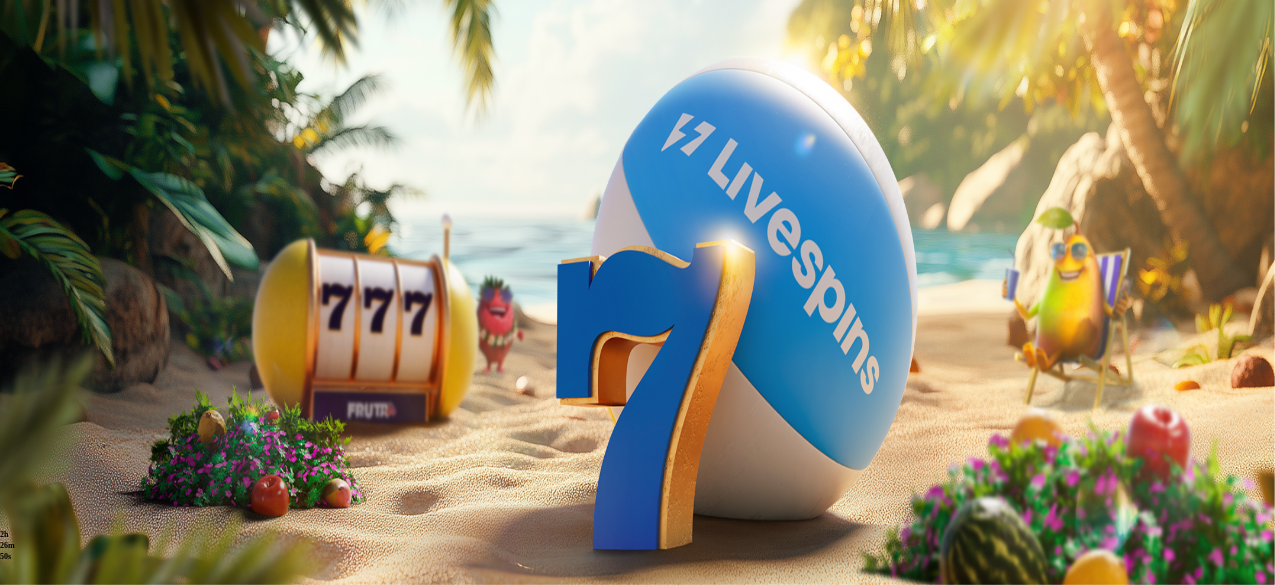 click at bounding box center [393, 180] 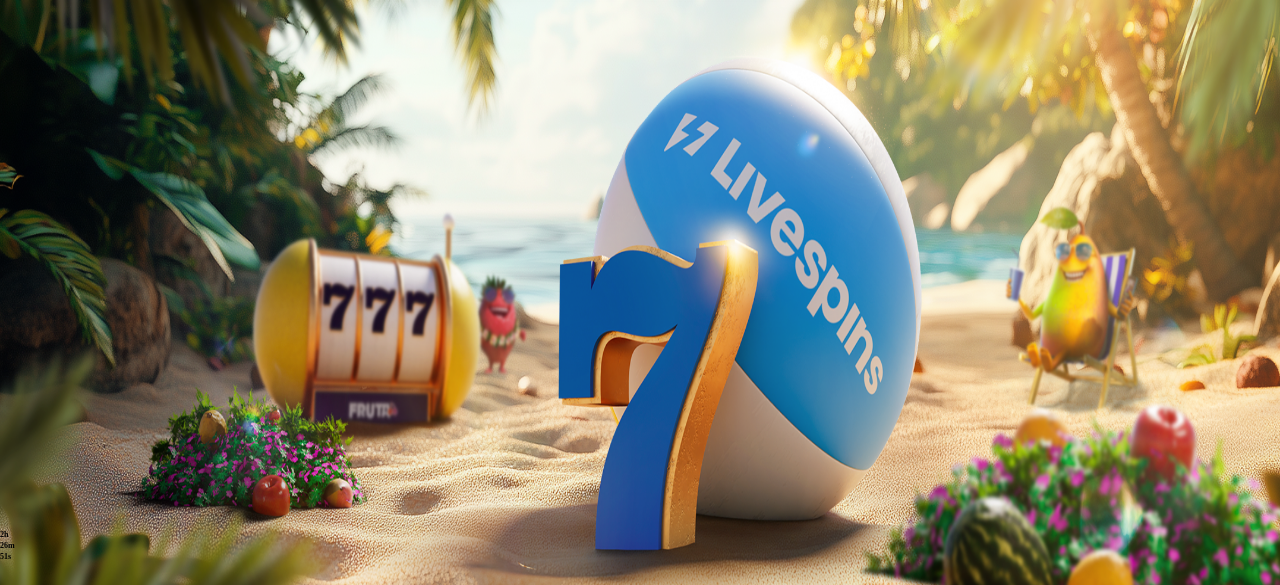 click at bounding box center [16, 381] 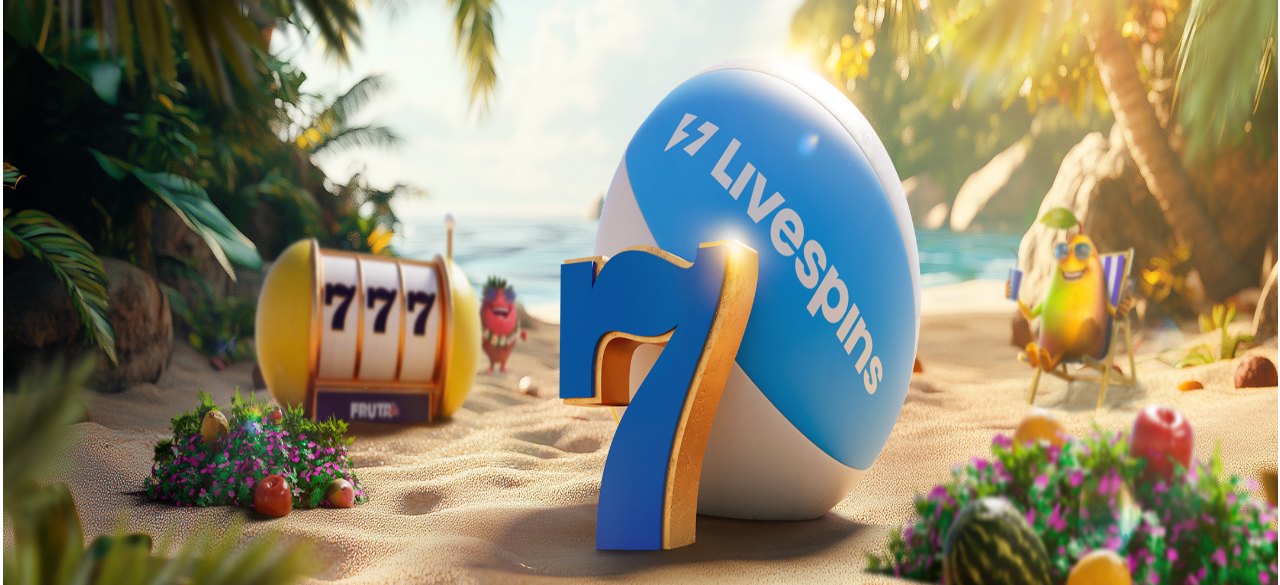 scroll, scrollTop: 0, scrollLeft: 0, axis: both 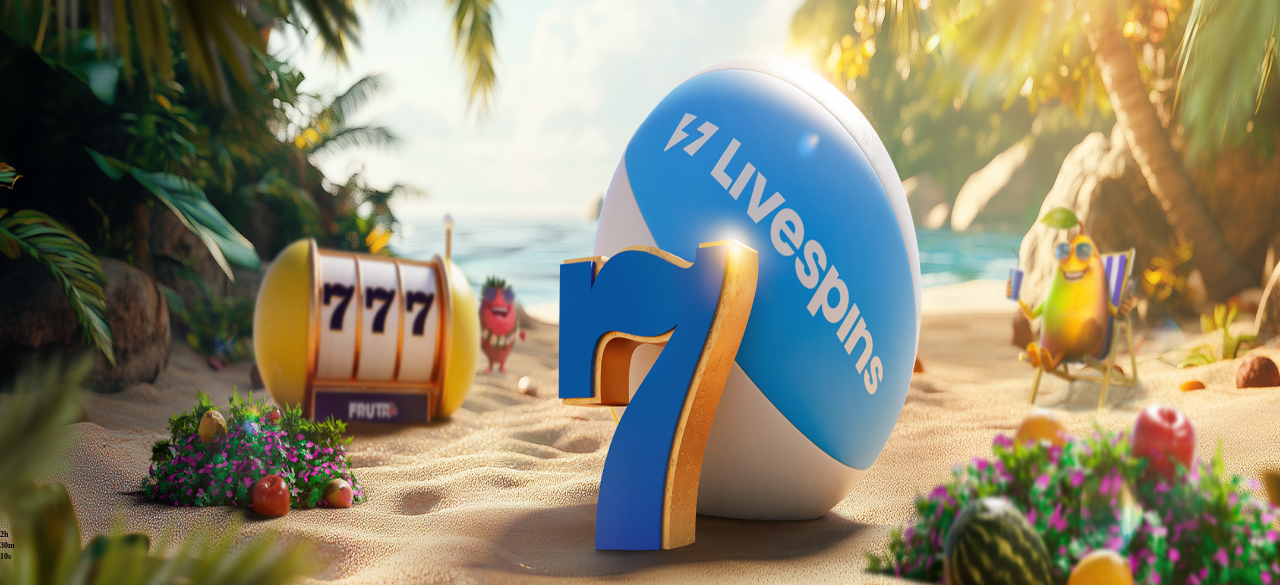click at bounding box center (393, 180) 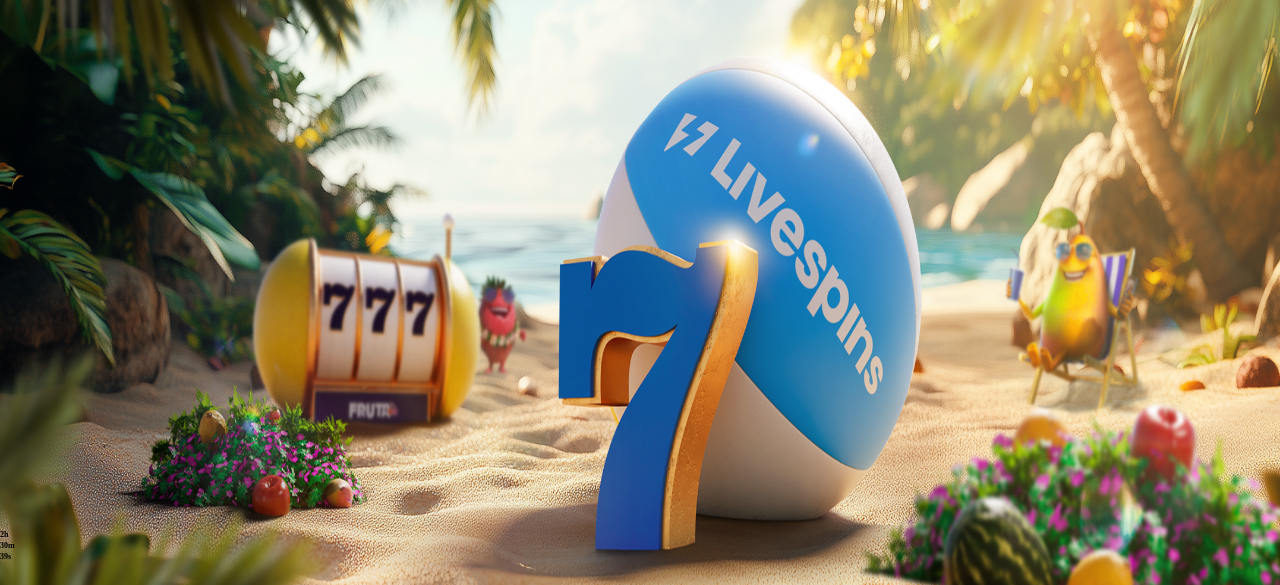 click at bounding box center (16, 466) 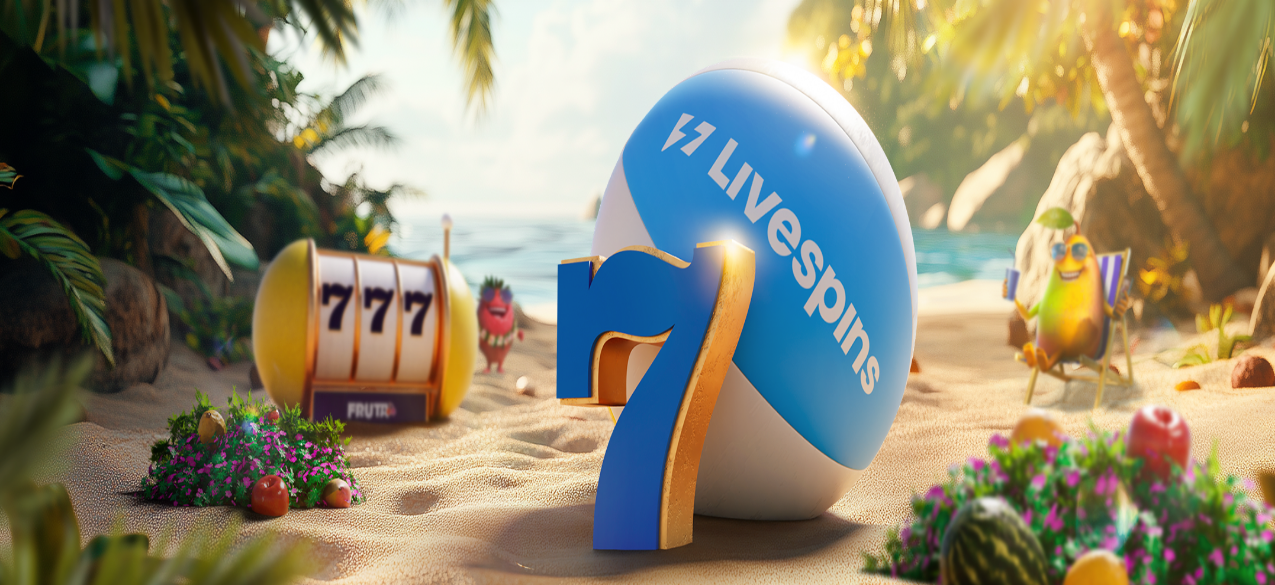 scroll, scrollTop: 0, scrollLeft: 0, axis: both 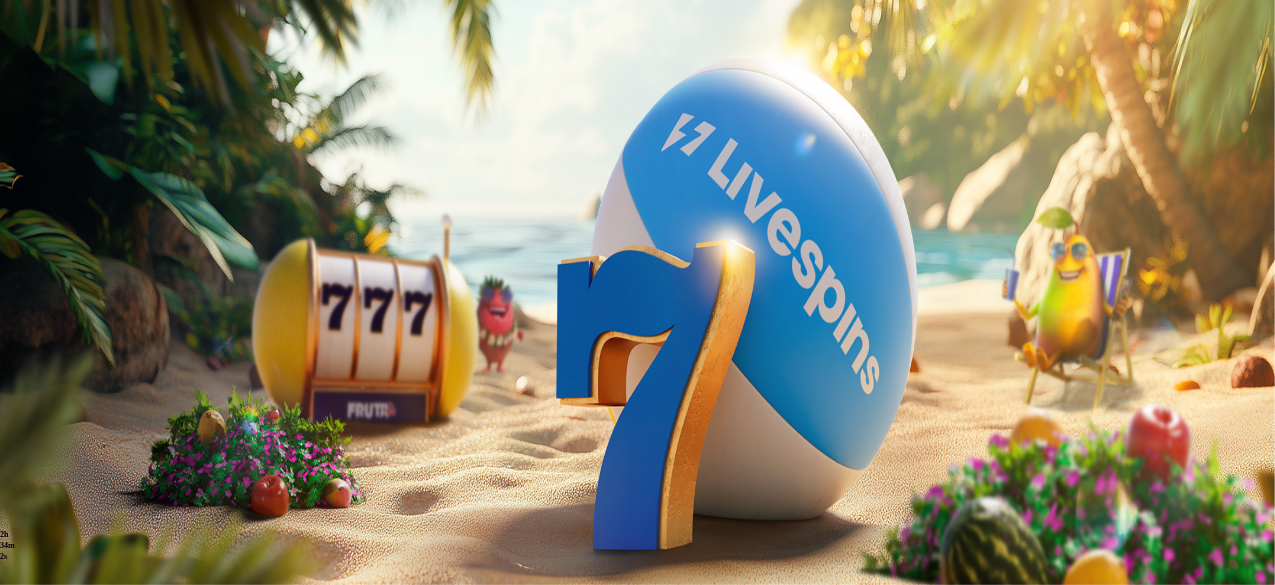 click at bounding box center [393, 180] 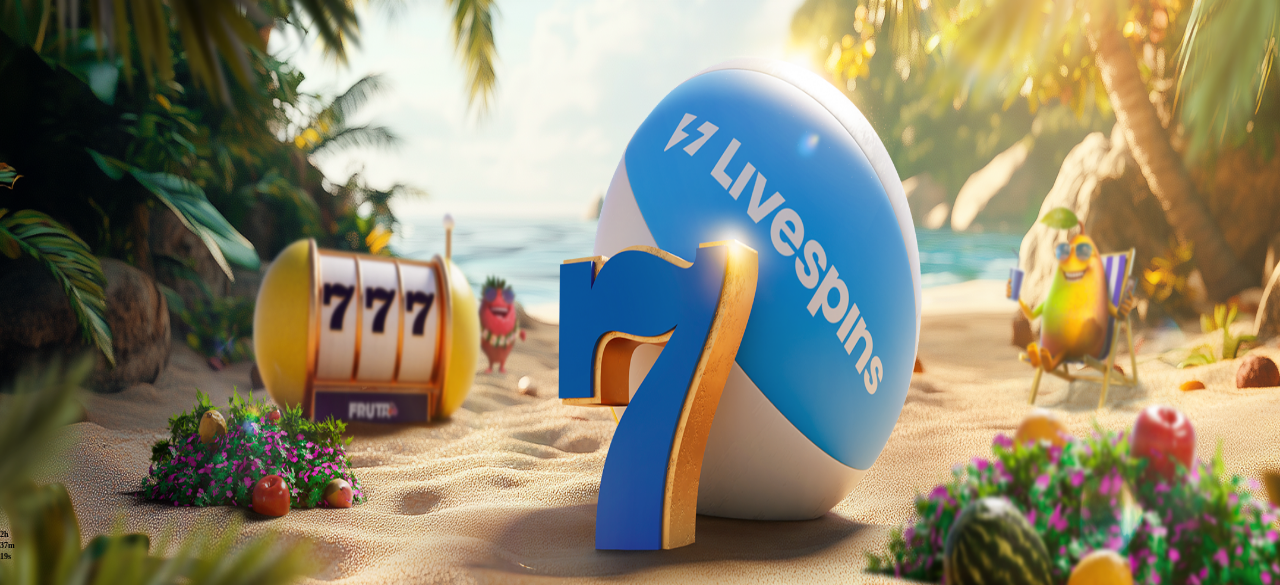 scroll, scrollTop: 0, scrollLeft: 0, axis: both 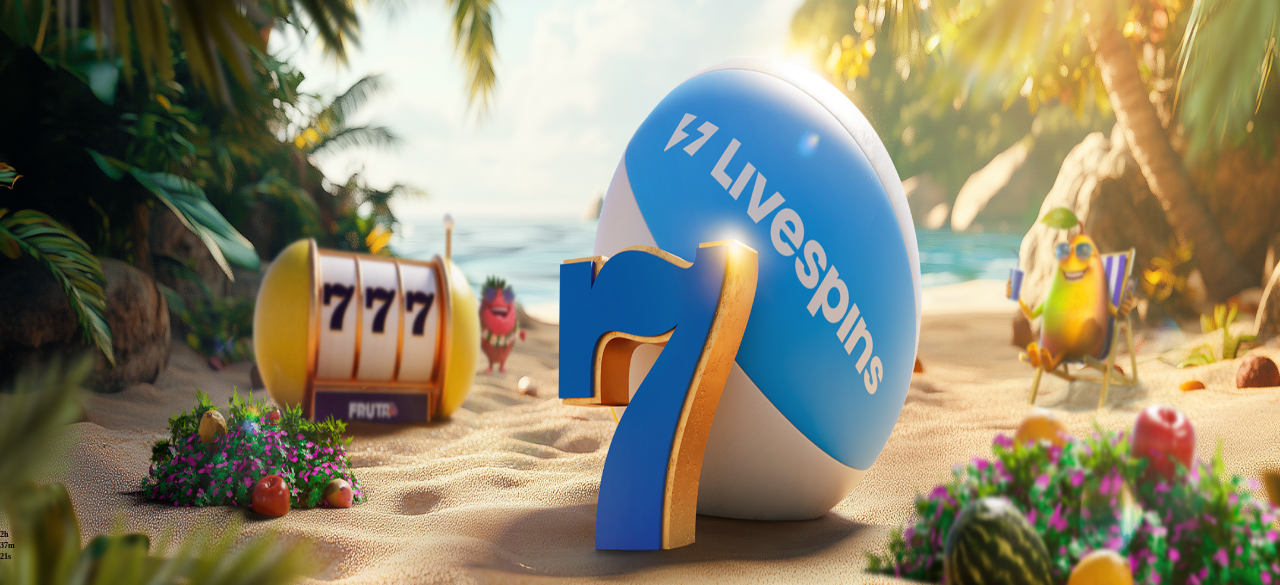 click at bounding box center (16, 381) 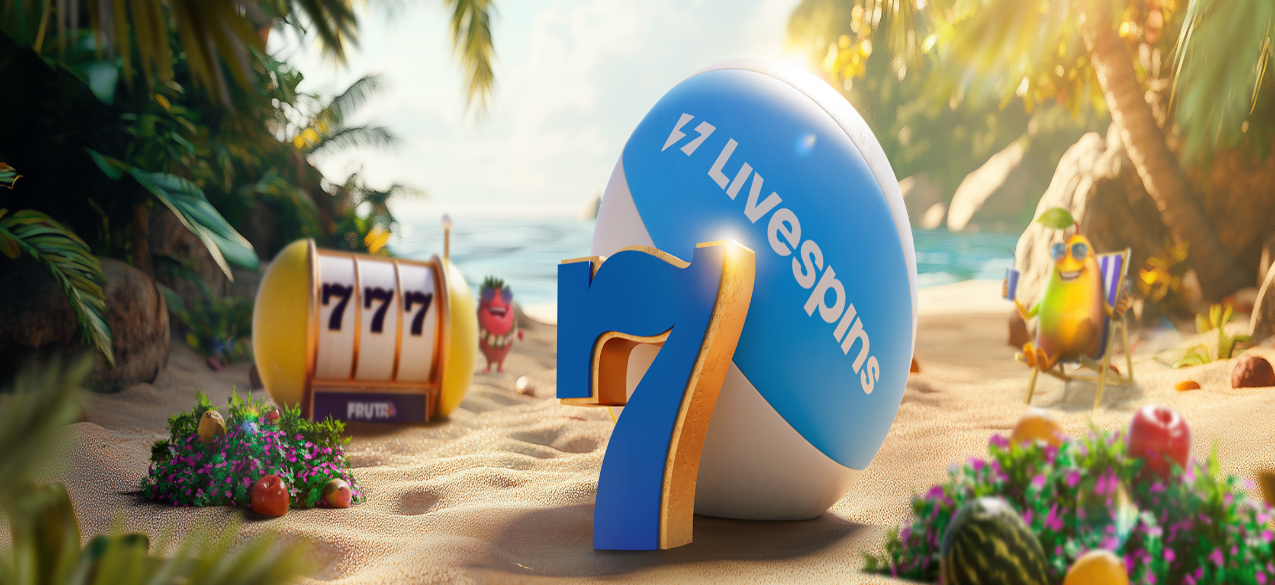 scroll, scrollTop: 0, scrollLeft: 0, axis: both 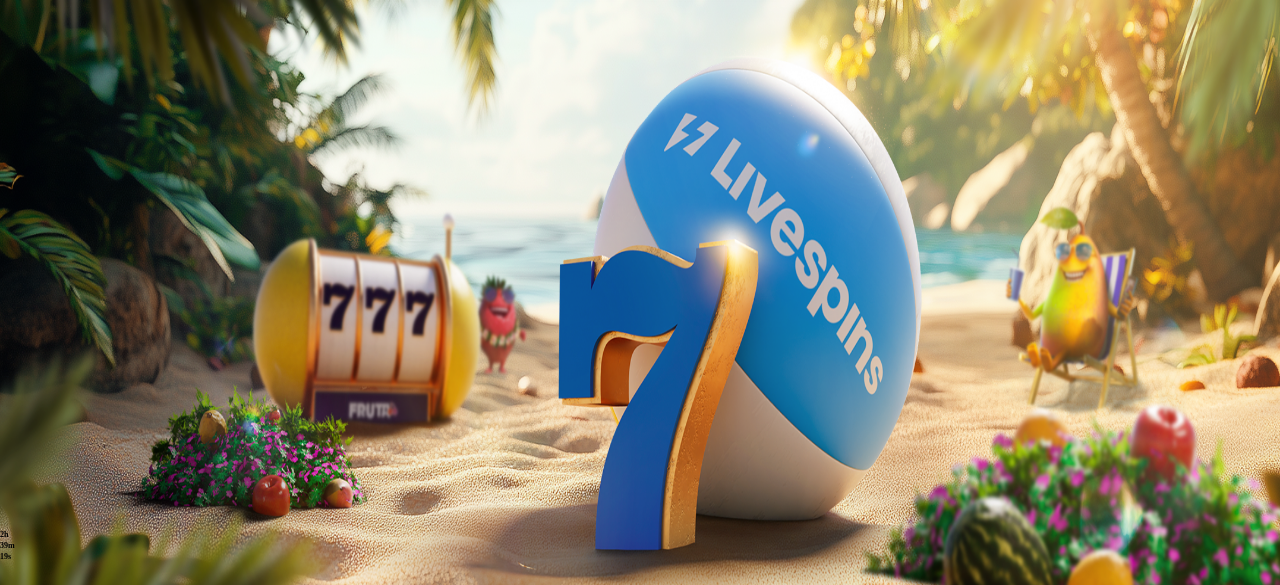 click at bounding box center (16, 419) 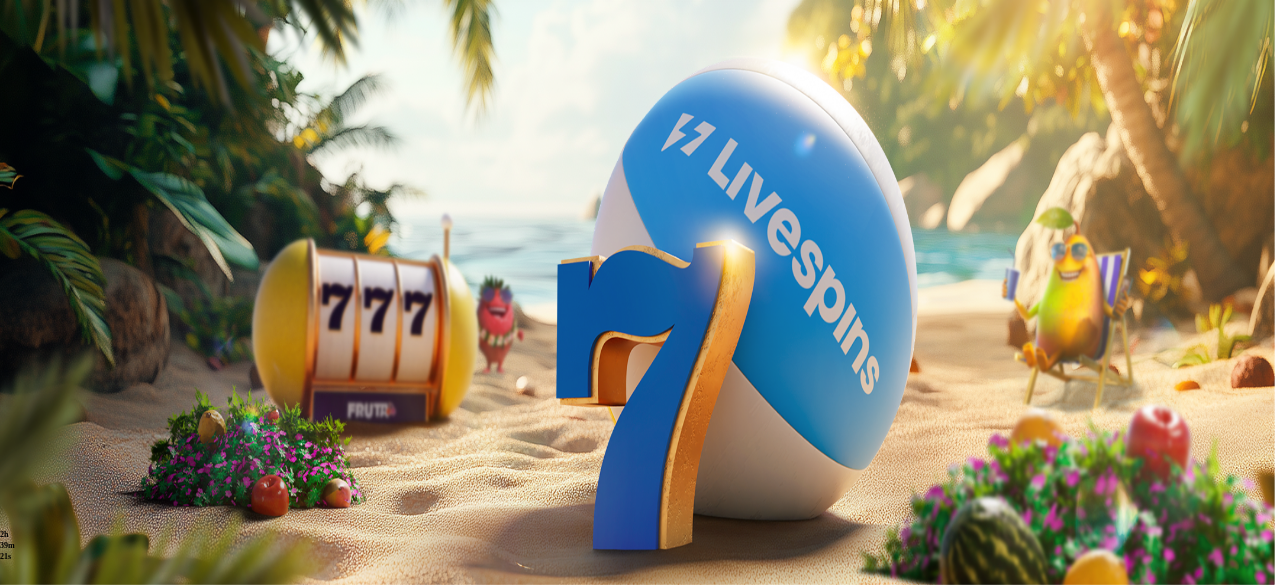 click at bounding box center (393, 180) 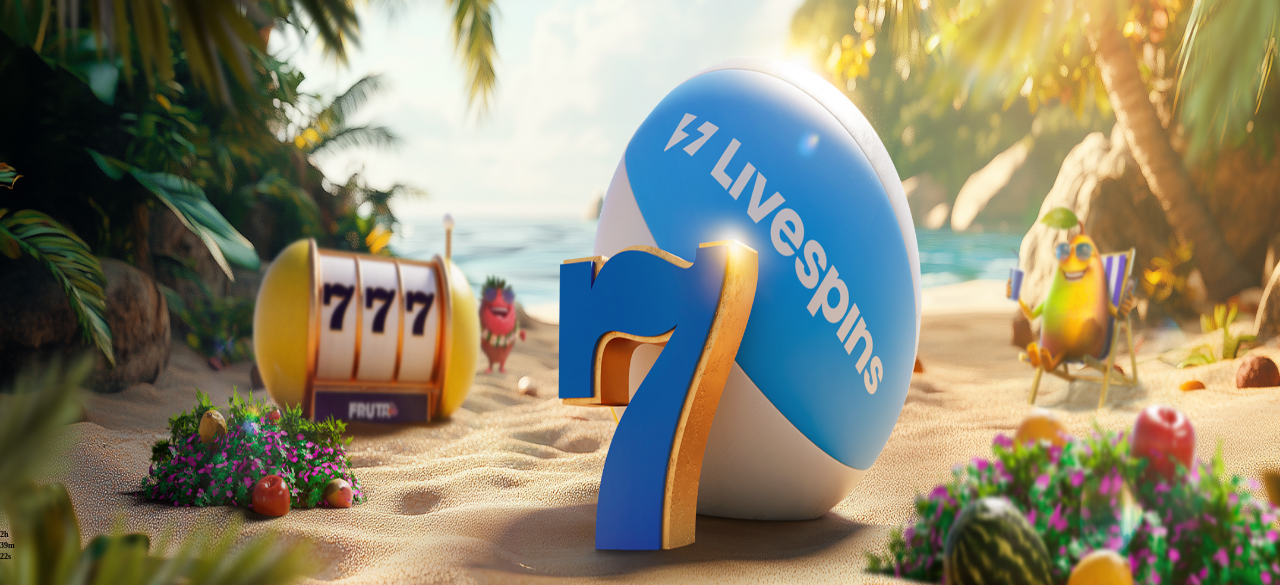 click at bounding box center [16, 466] 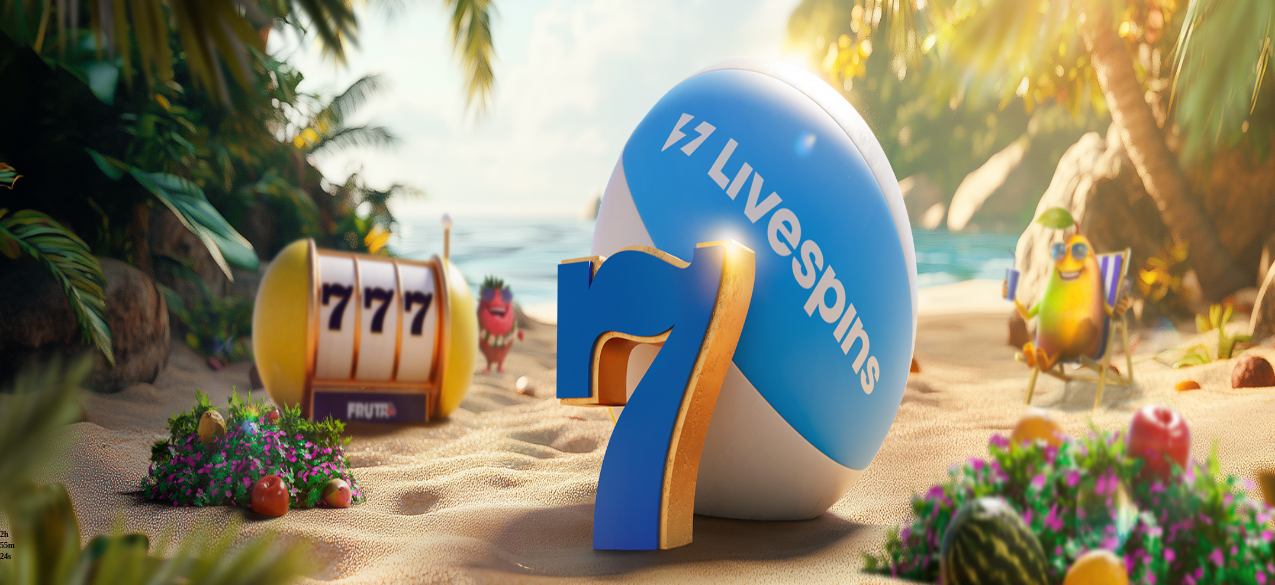 scroll, scrollTop: 0, scrollLeft: 0, axis: both 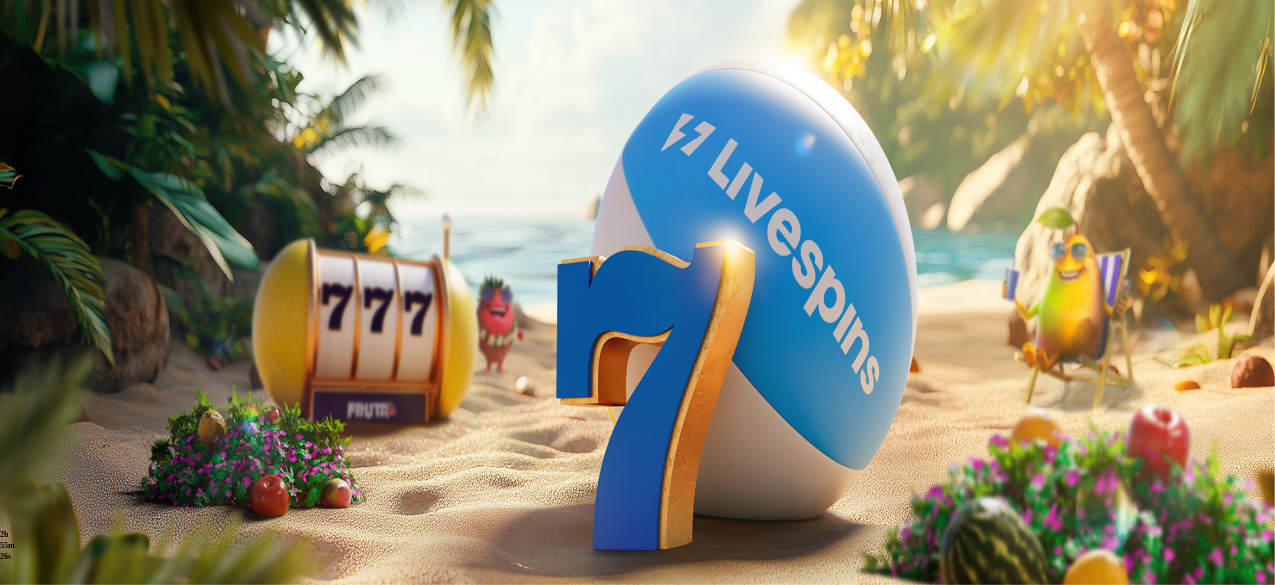 click at bounding box center (393, 180) 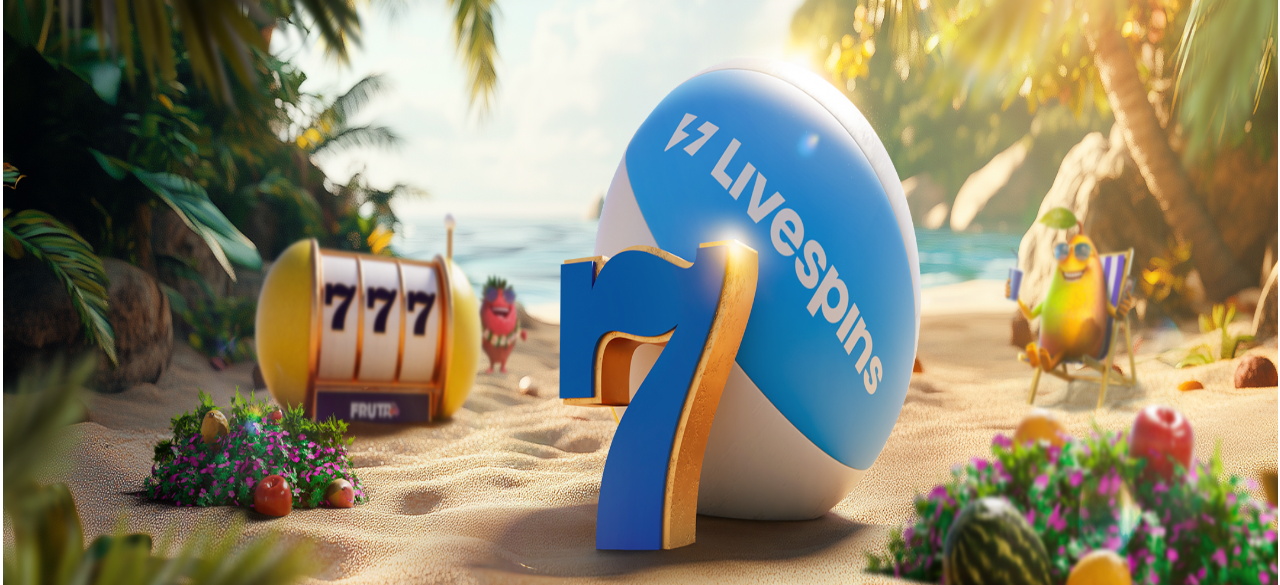 scroll, scrollTop: 0, scrollLeft: 0, axis: both 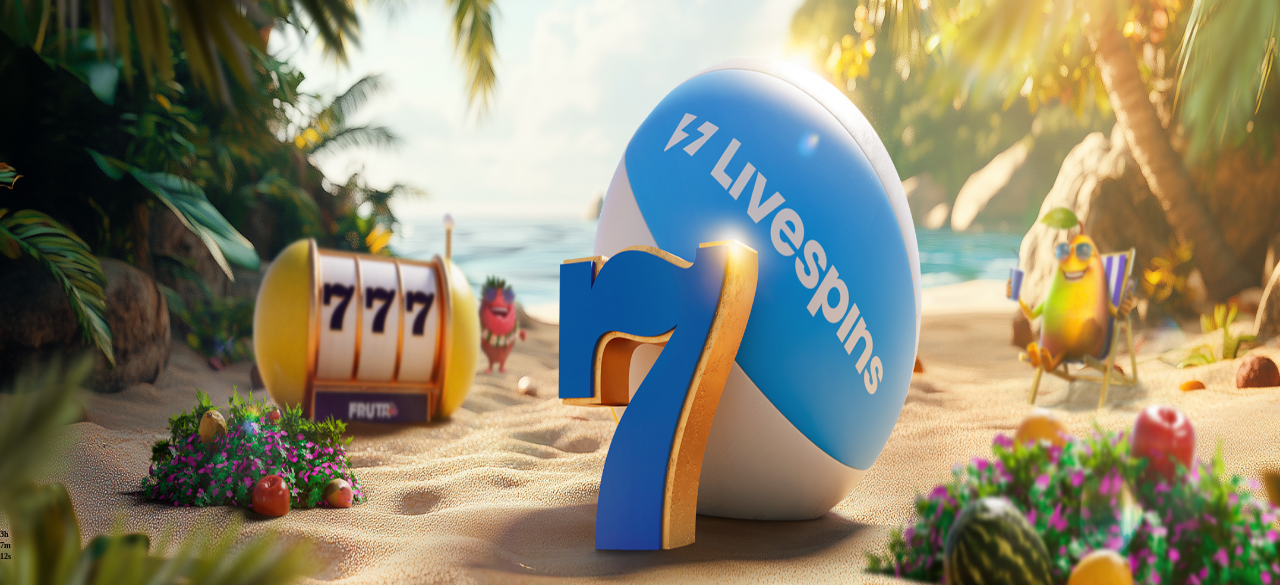 click at bounding box center (393, 180) 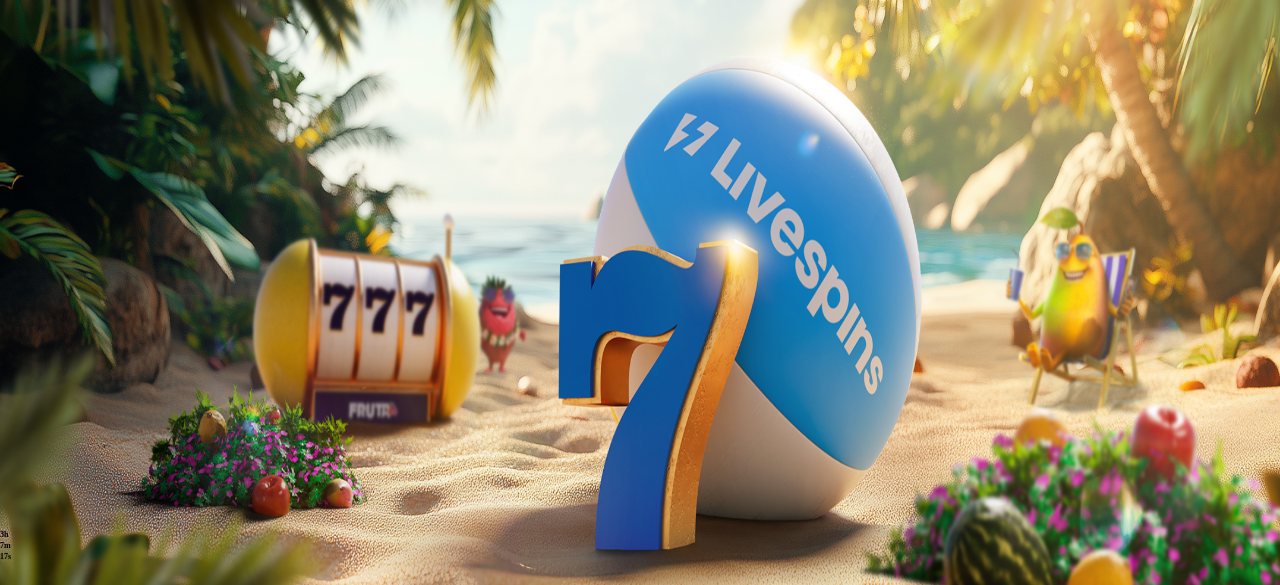 scroll, scrollTop: 0, scrollLeft: 0, axis: both 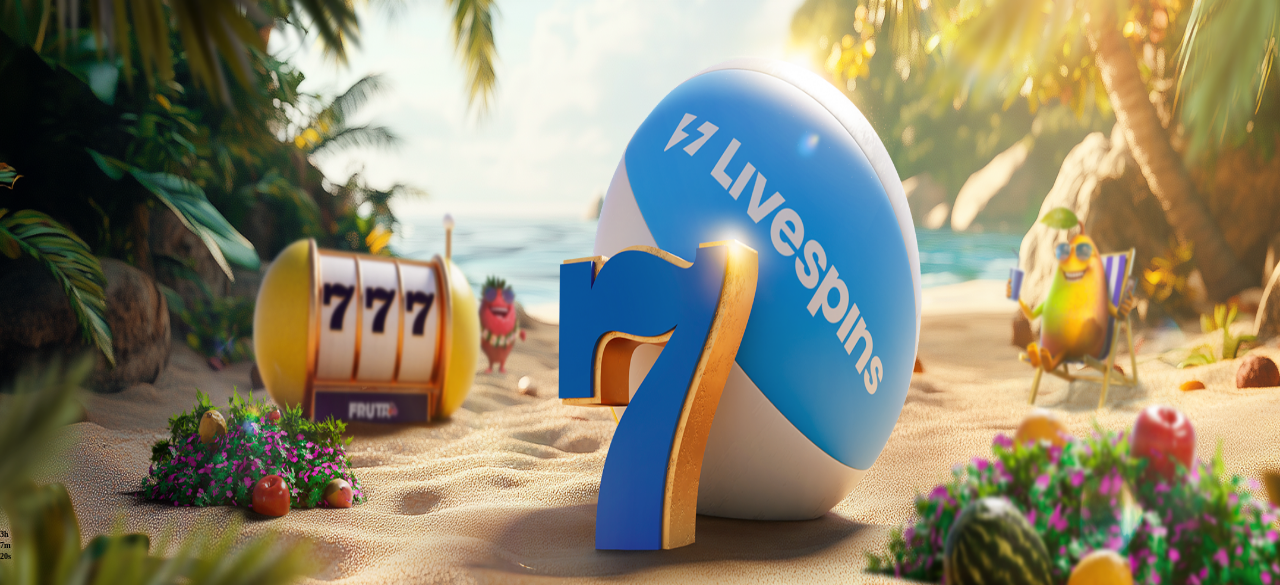 click at bounding box center (16, 466) 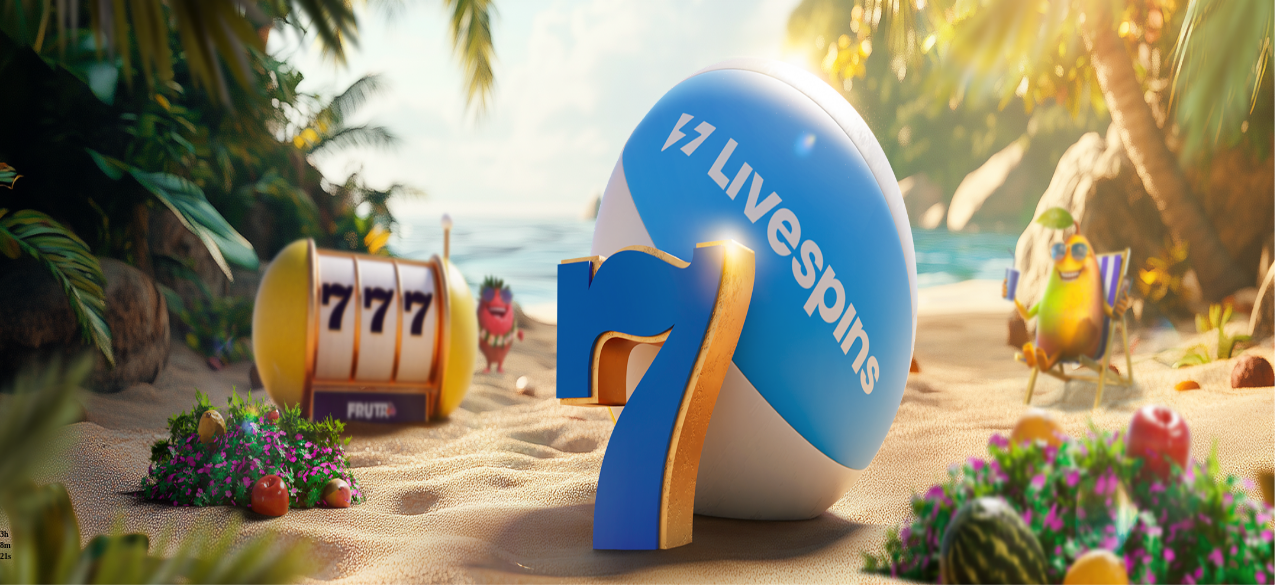click at bounding box center (637, 844) 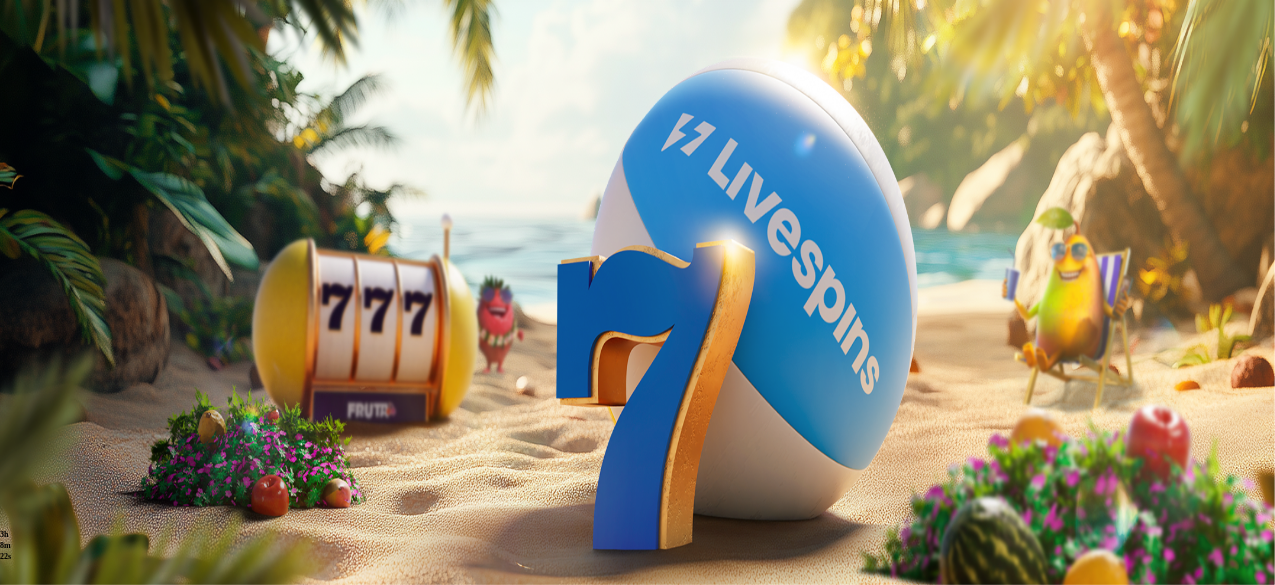 click at bounding box center (79, 845) 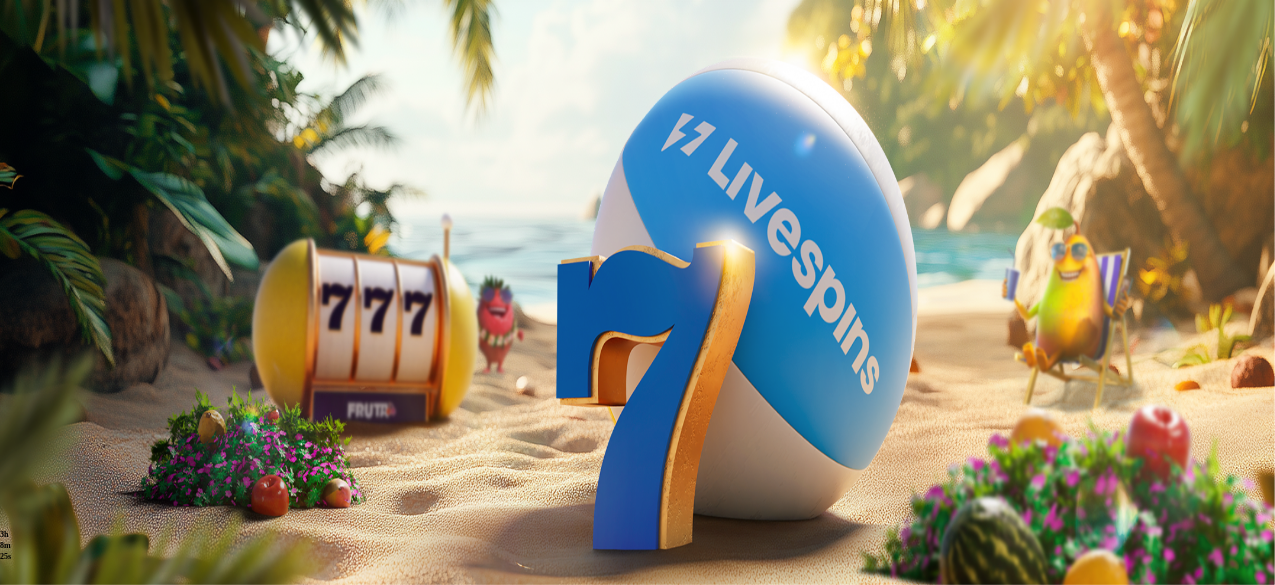 type on "****" 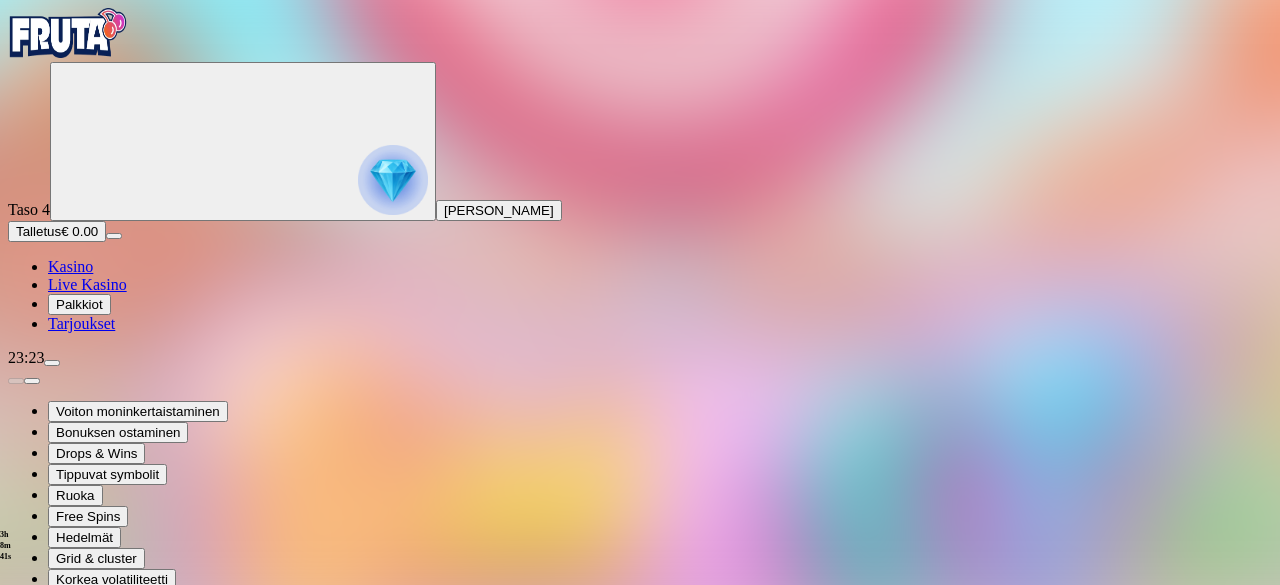 click at bounding box center (79, 701) 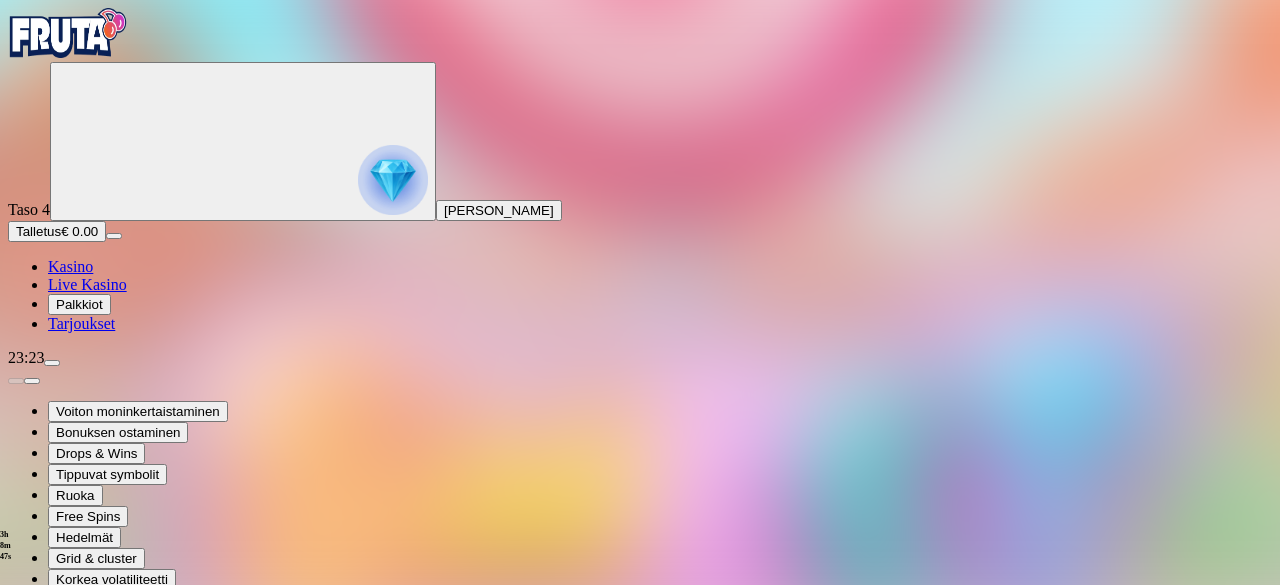 type on "**********" 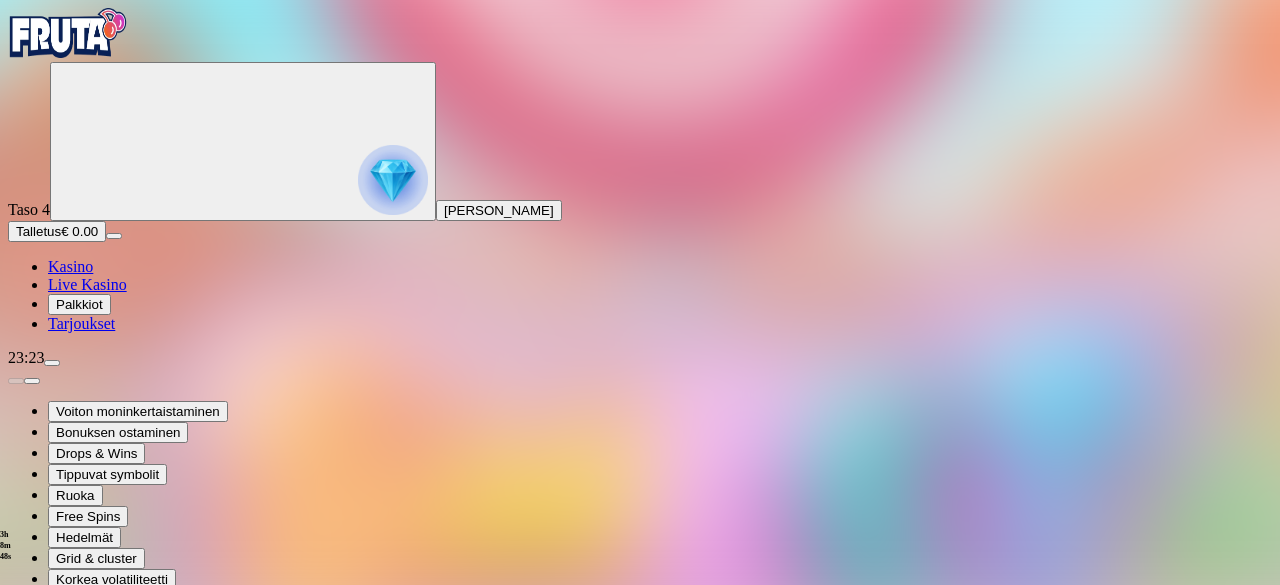 click on "Pelaa nyt" at bounding box center [50, 803] 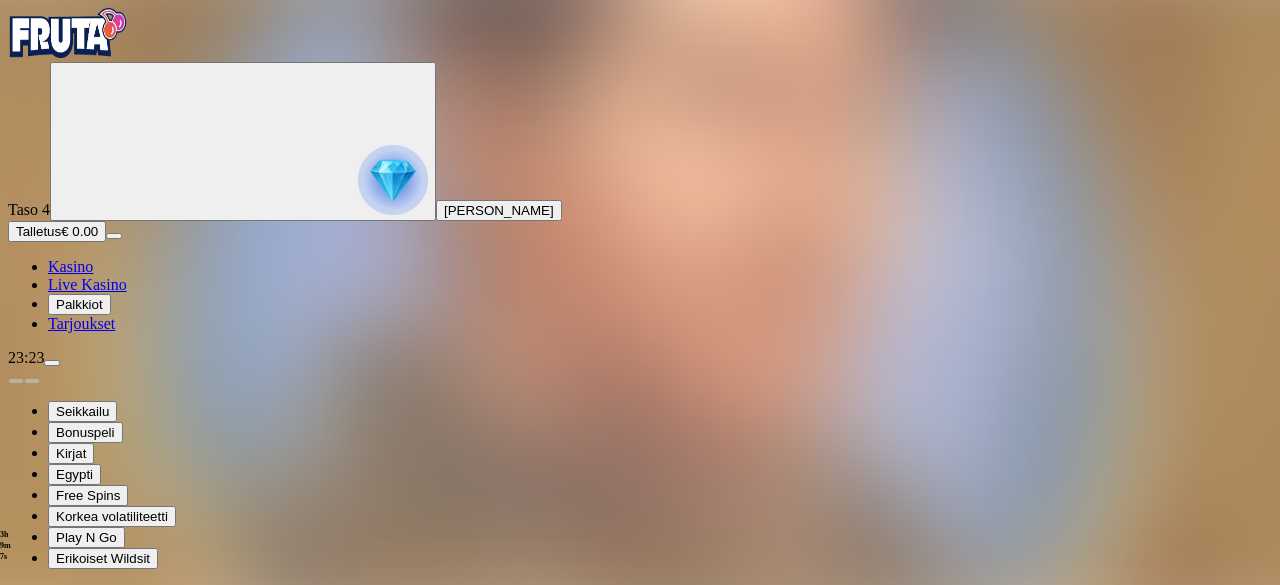 click at bounding box center (52, 363) 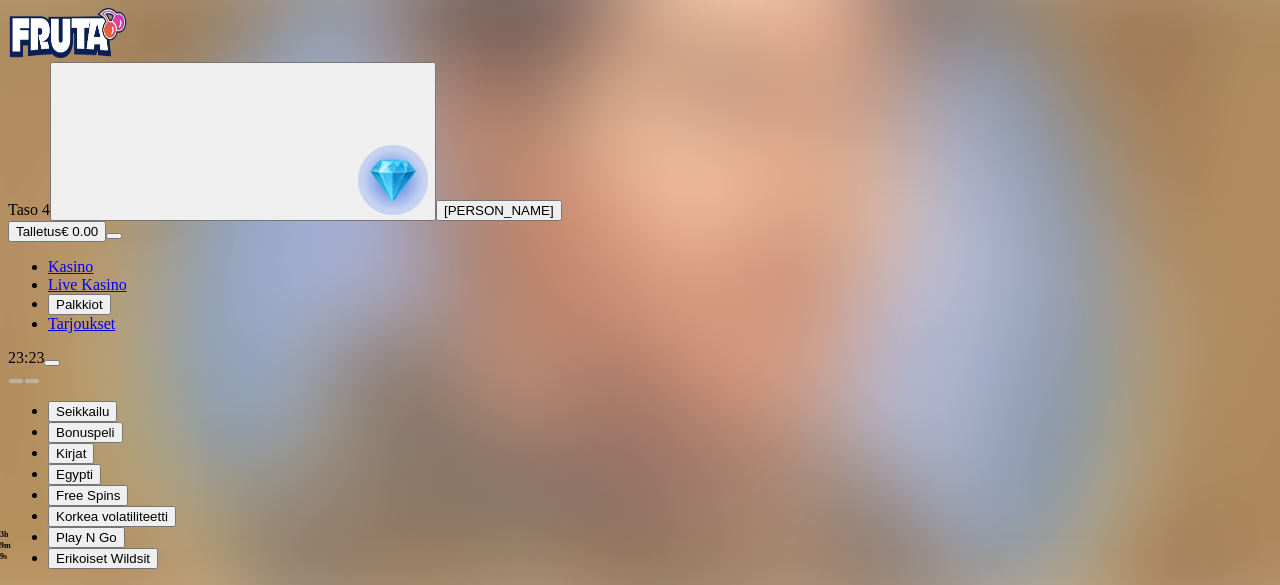 scroll, scrollTop: 122, scrollLeft: 0, axis: vertical 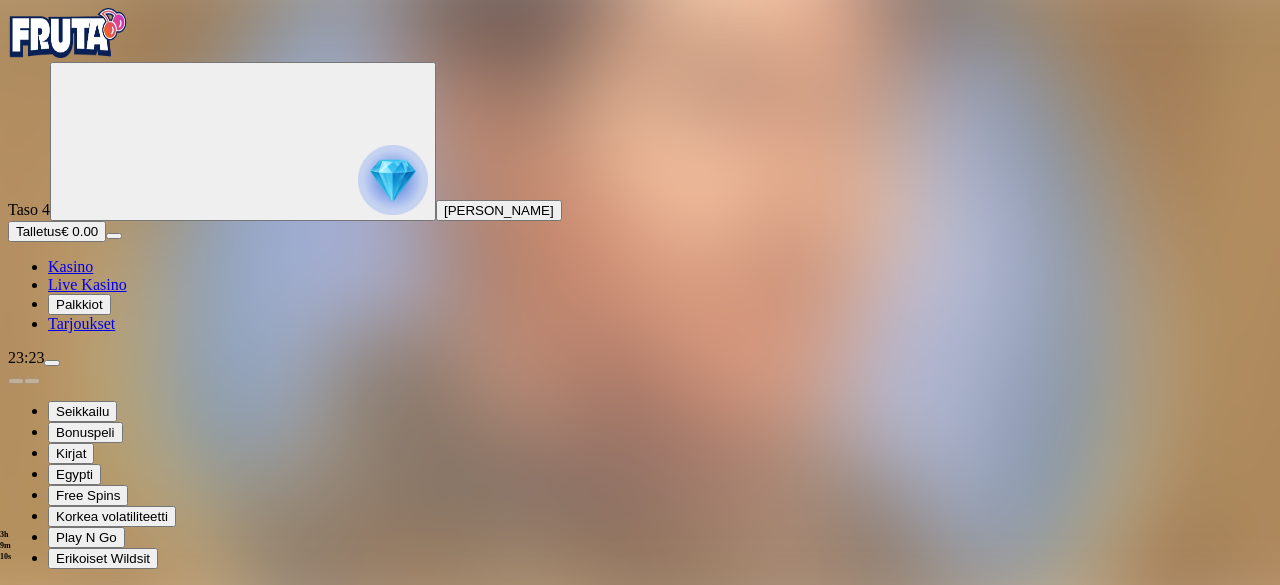 click on "Kirjaudu ulos" at bounding box center [54, 1072] 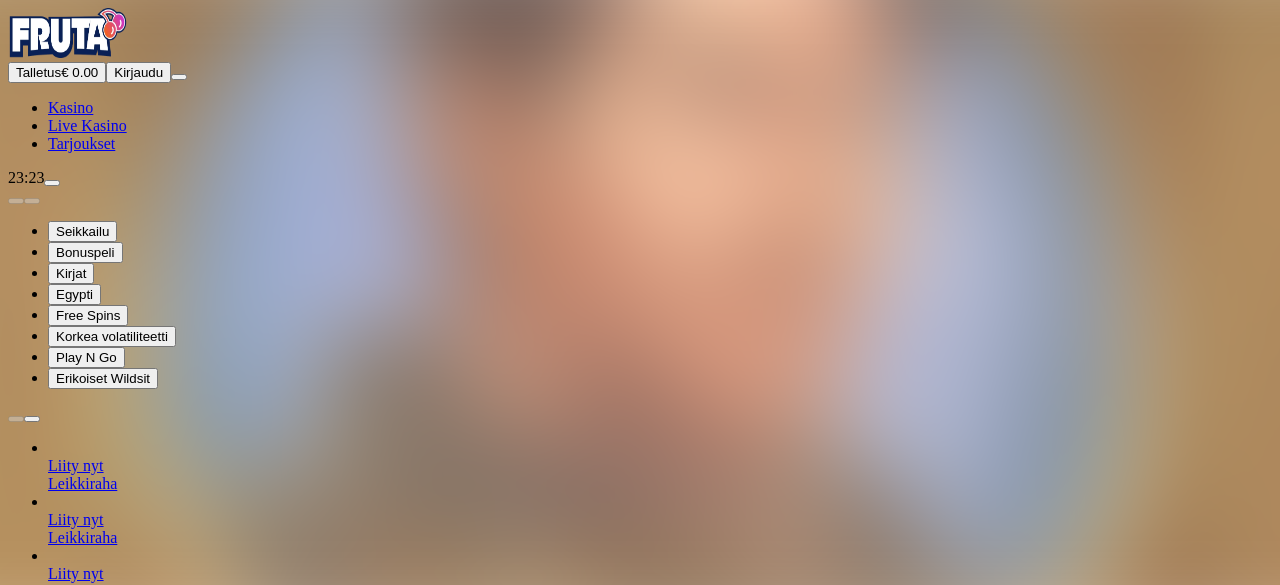 click on "Kirjaudu" at bounding box center (138, 72) 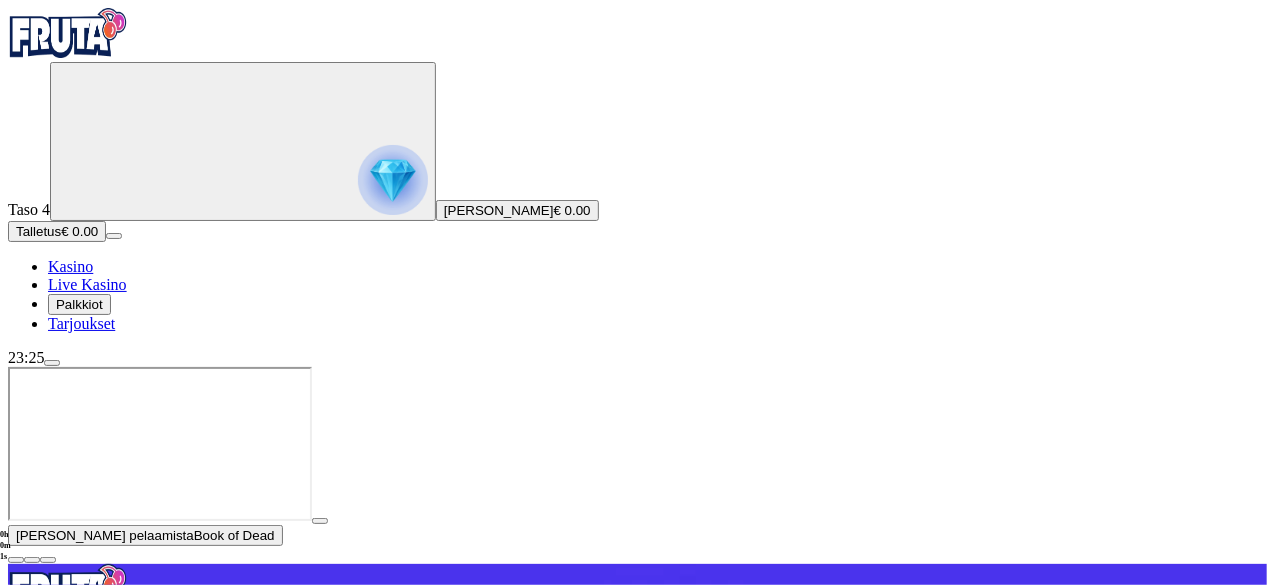 click at bounding box center (393, 180) 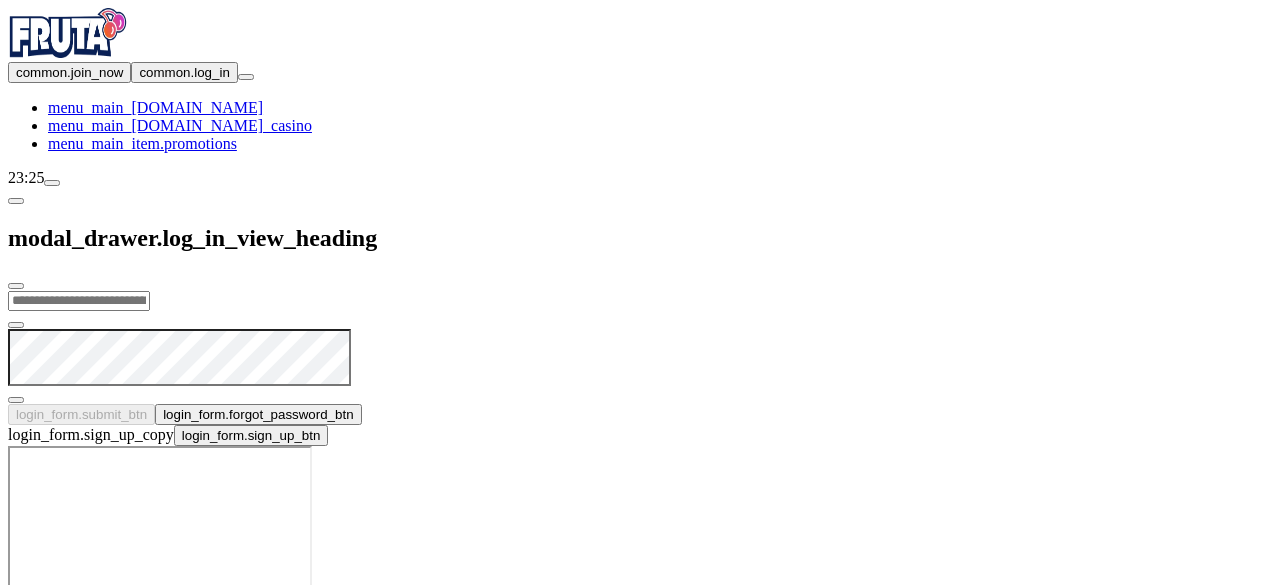 click at bounding box center [16, 286] 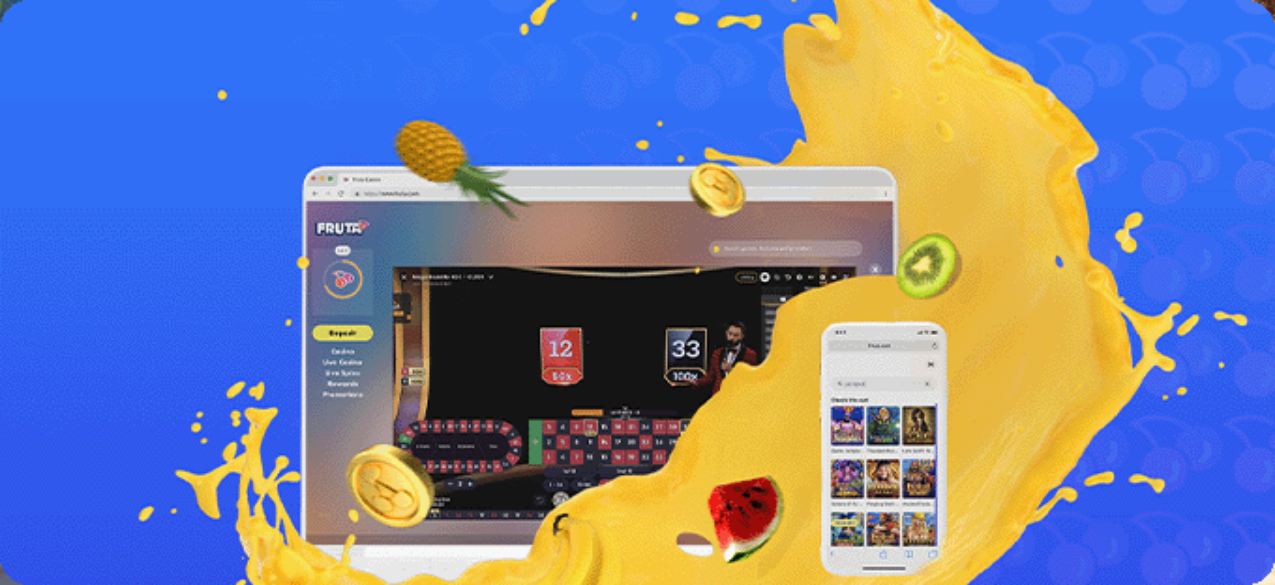 scroll, scrollTop: 0, scrollLeft: 0, axis: both 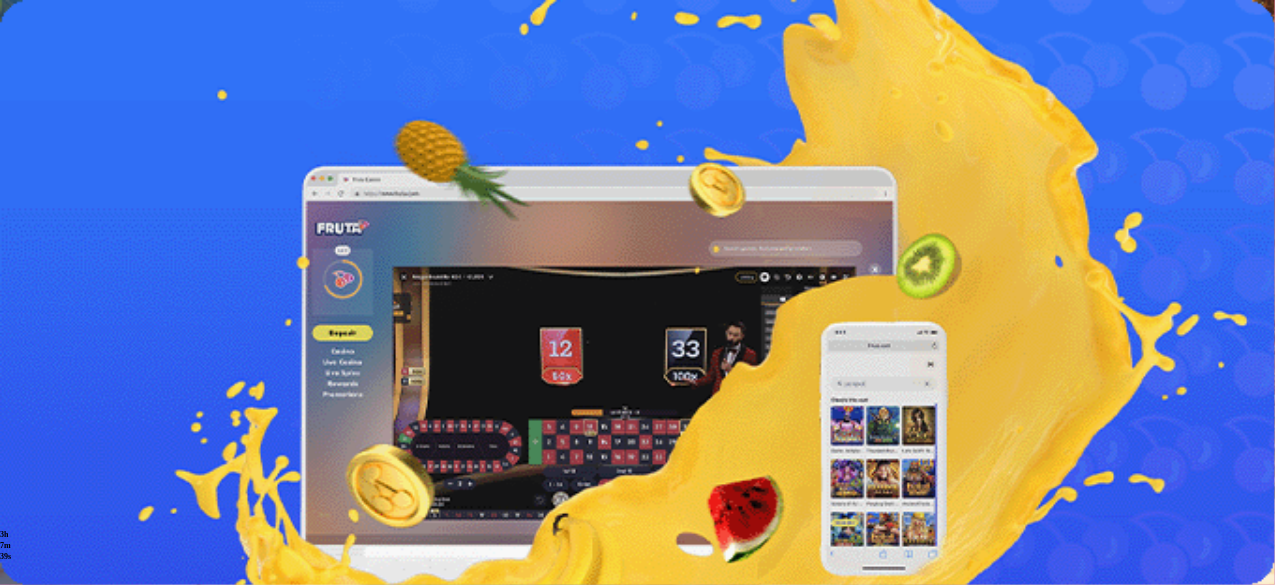 click on "Lue lisää" at bounding box center [37, 549] 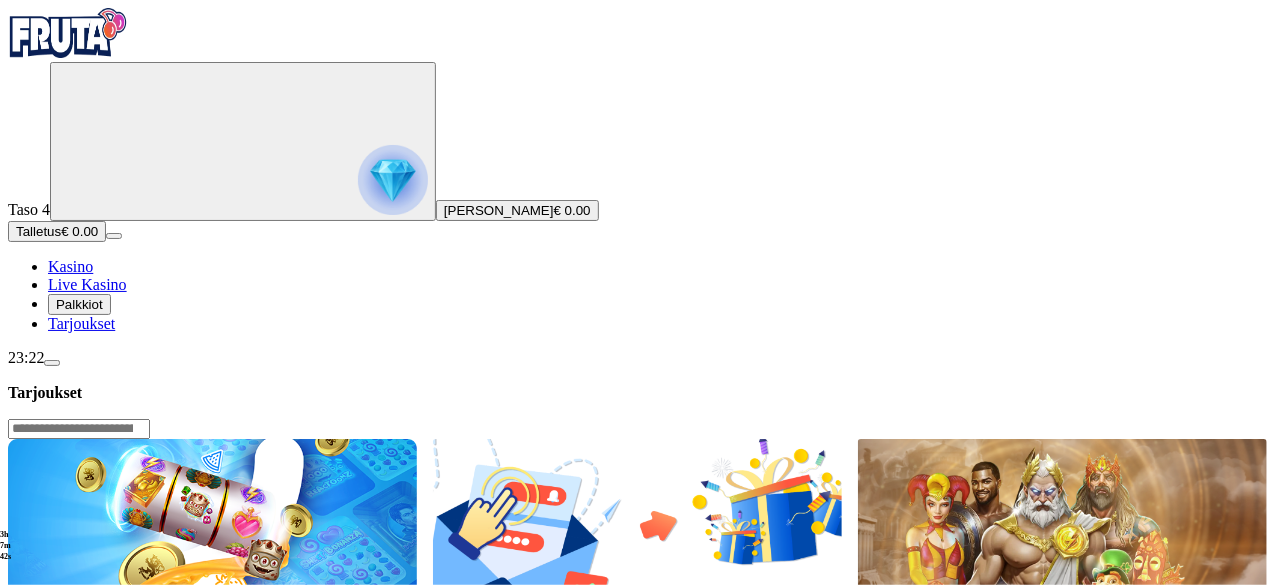 click on "Lue lisää" at bounding box center (50, 766) 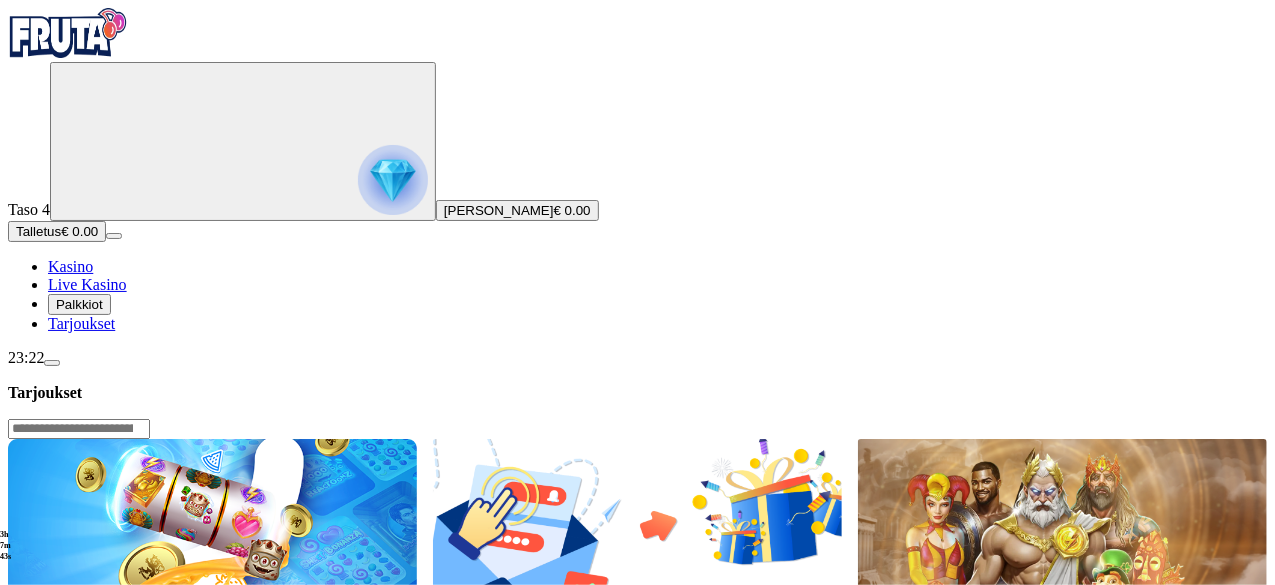 click on "Lue lisää" at bounding box center [50, 766] 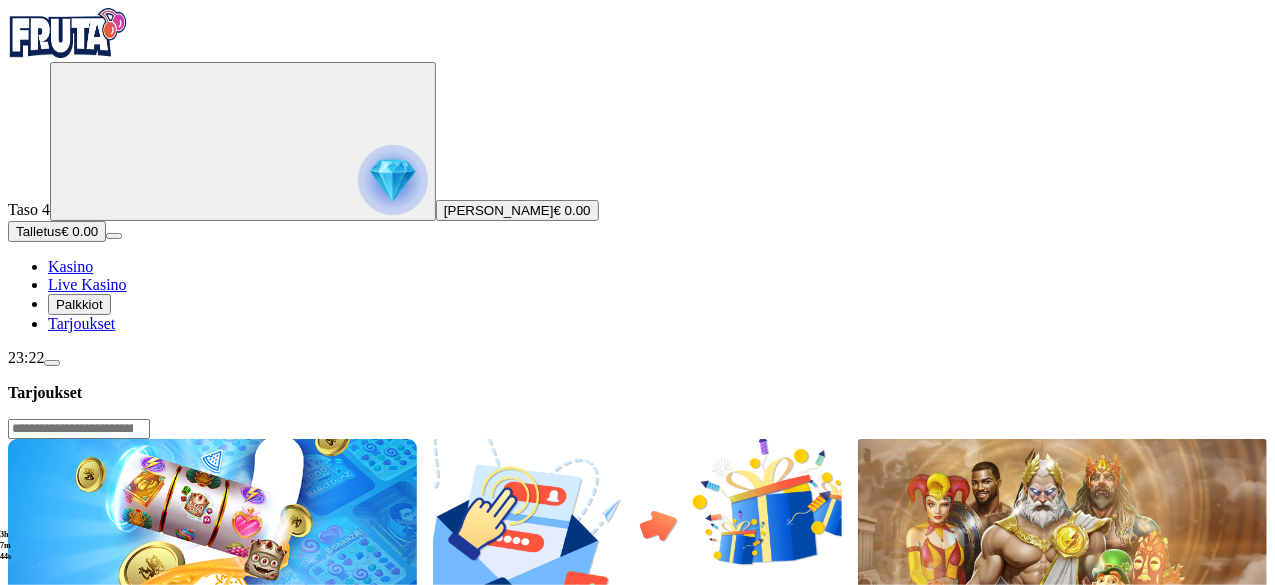 click on "Lue lisää" at bounding box center (50, 766) 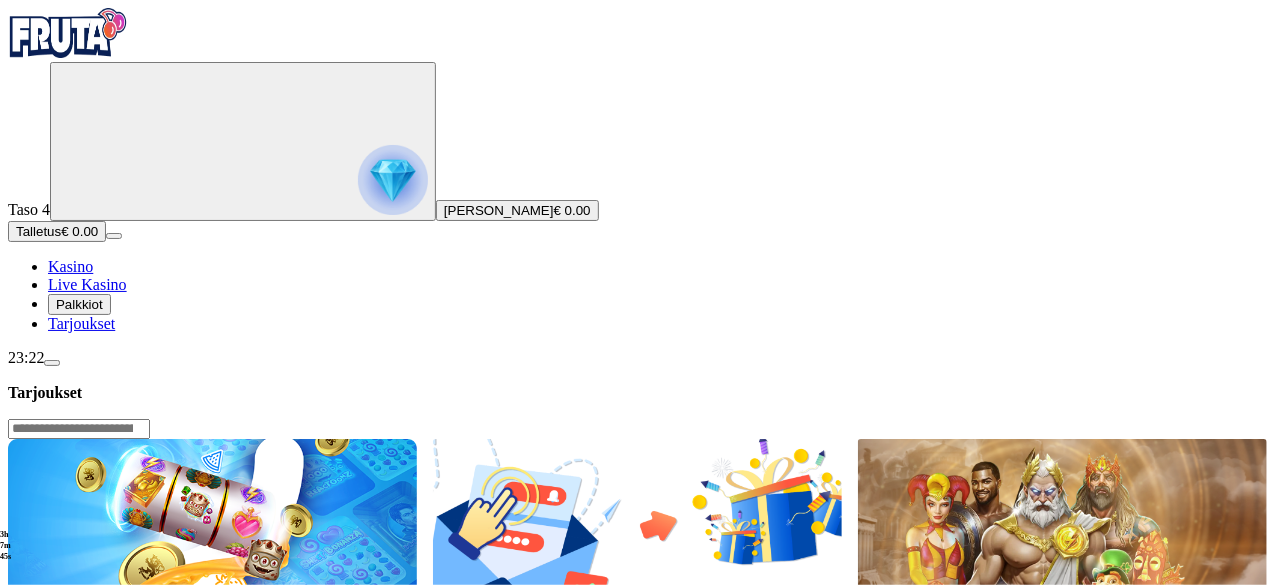 click at bounding box center [212, 534] 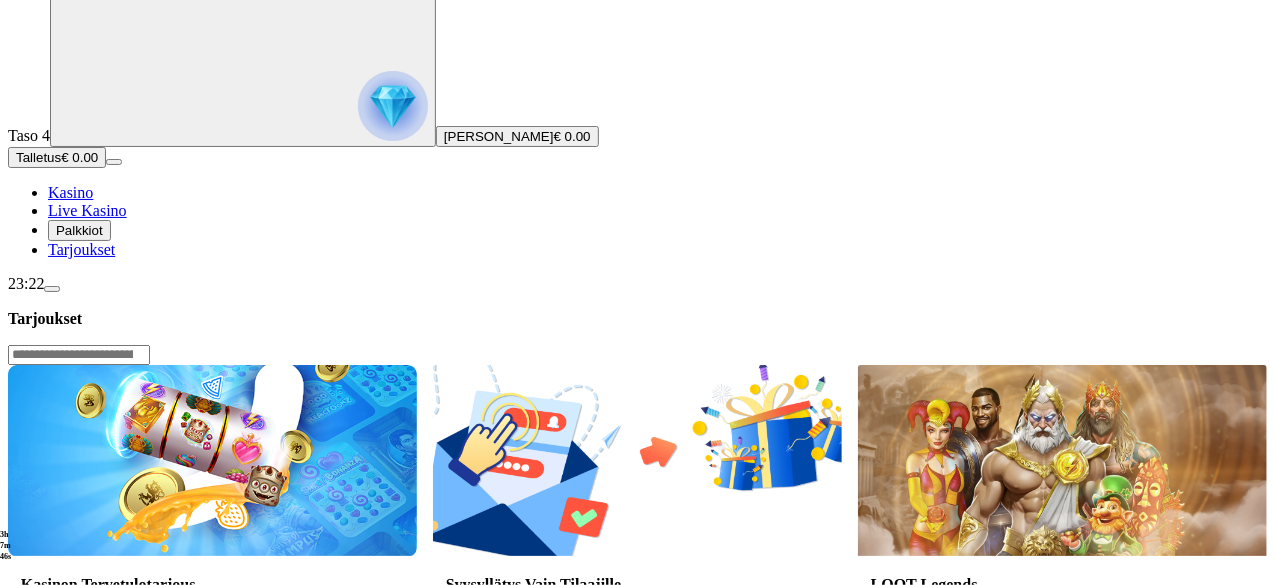 scroll, scrollTop: 150, scrollLeft: 0, axis: vertical 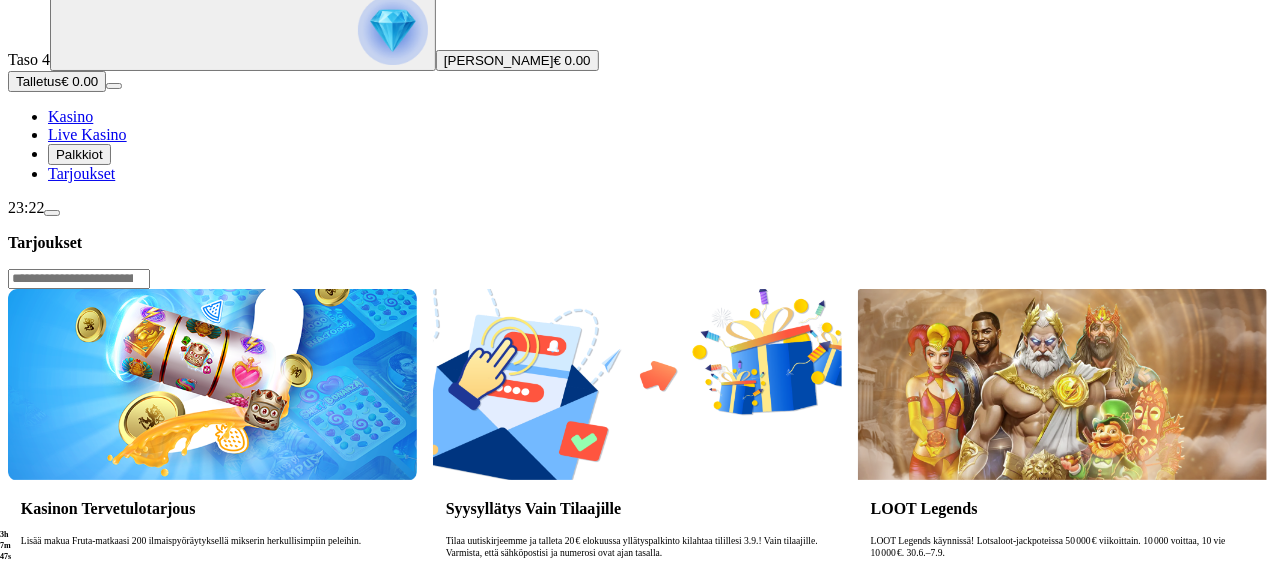 click on "Lue lisää" at bounding box center (50, 616) 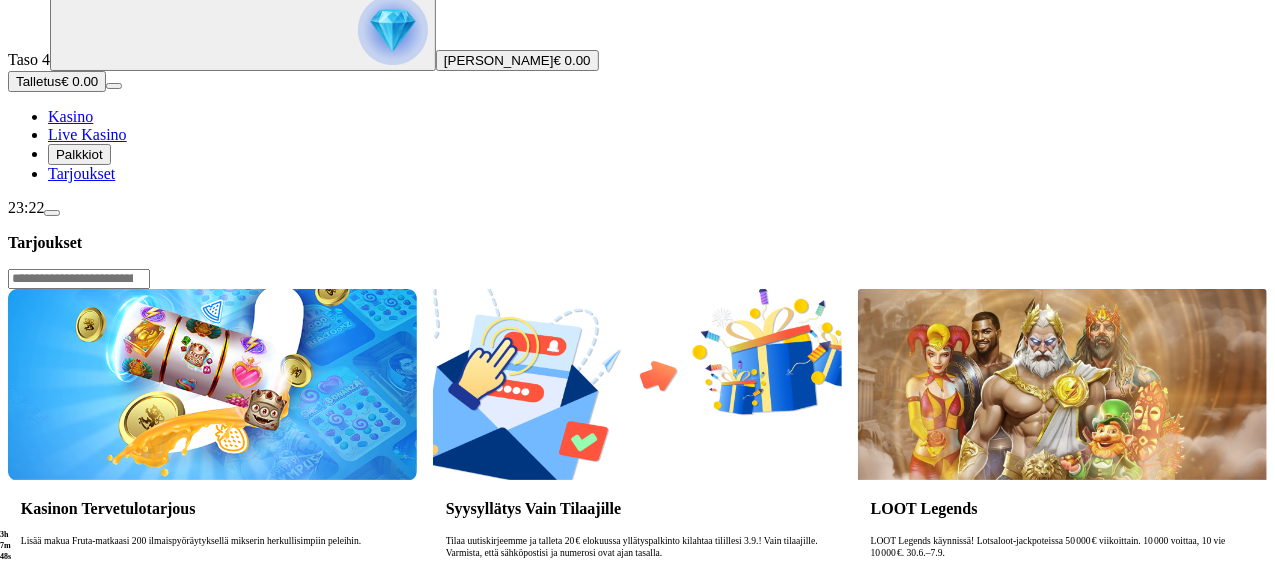 scroll, scrollTop: 0, scrollLeft: 0, axis: both 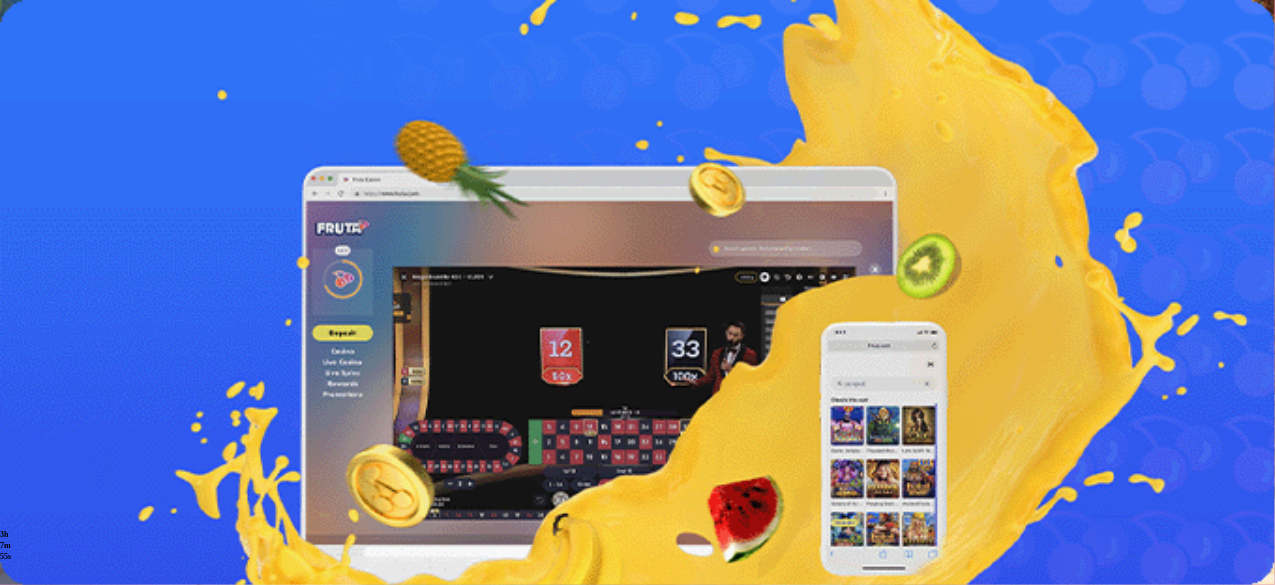 click on "Lue lisää" at bounding box center (37, 549) 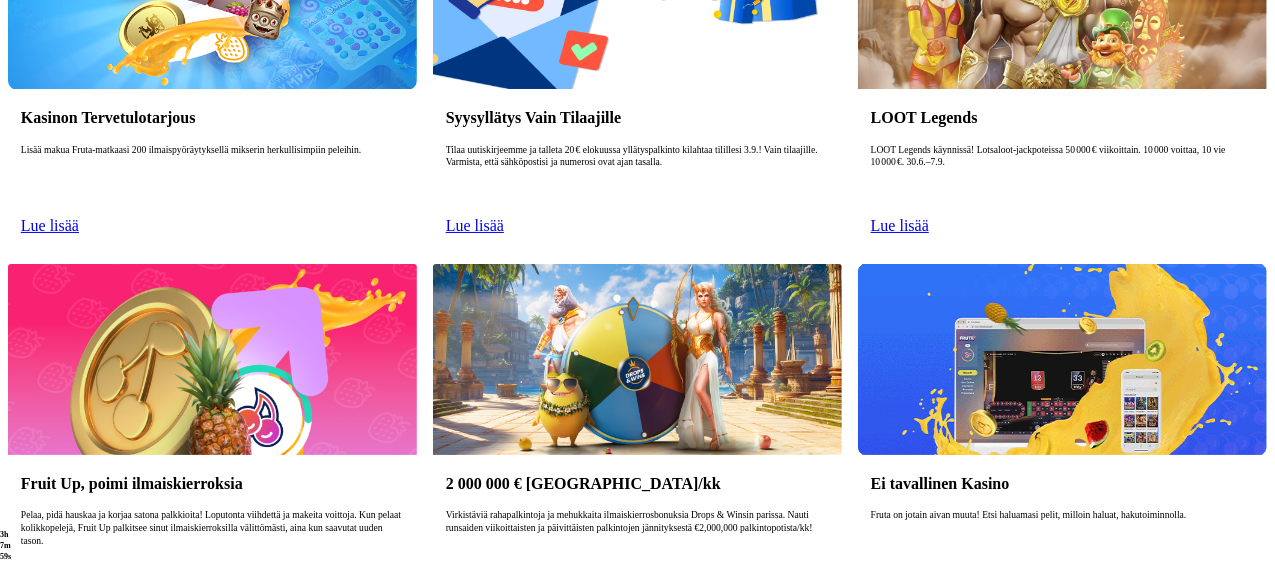 scroll, scrollTop: 0, scrollLeft: 0, axis: both 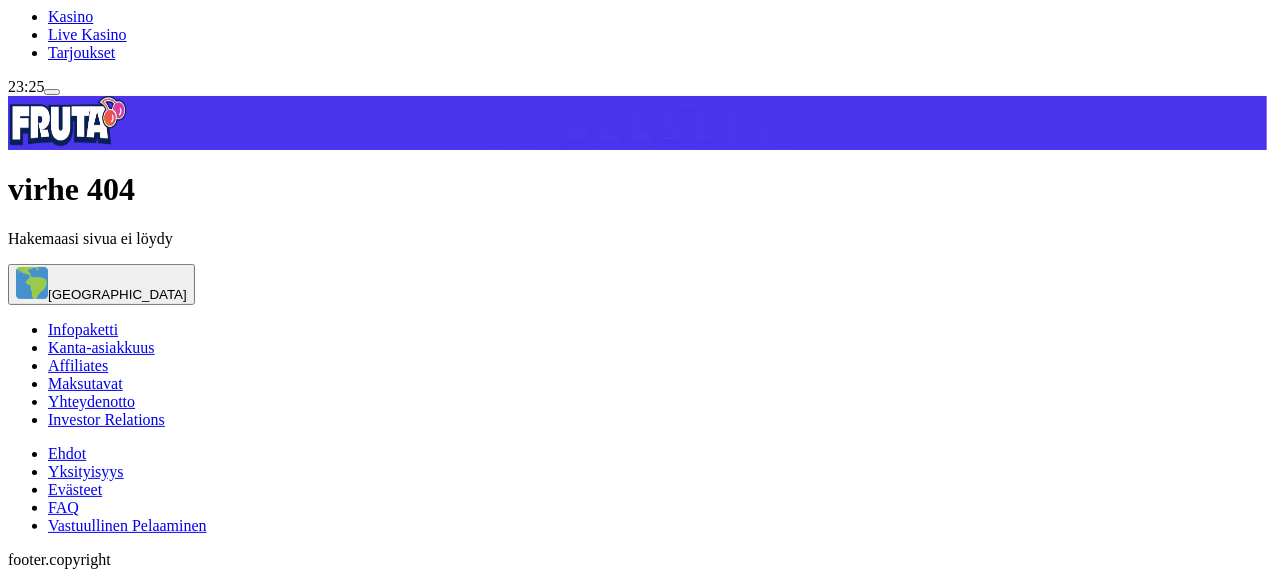 click on "Kirjaudu" at bounding box center [101, -19] 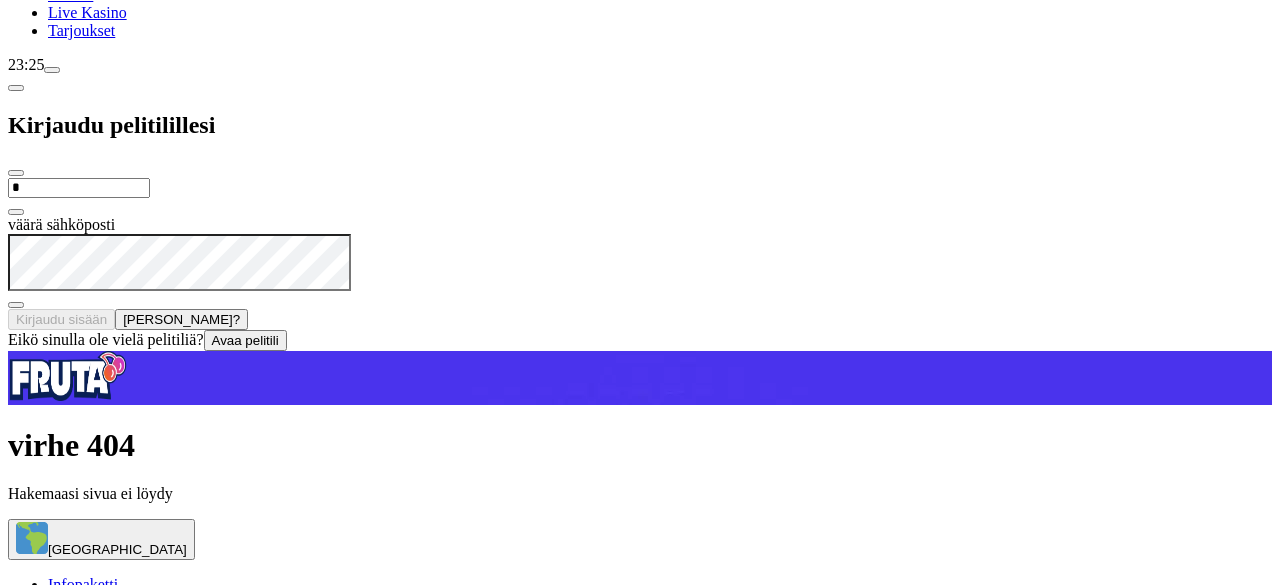 type on "**********" 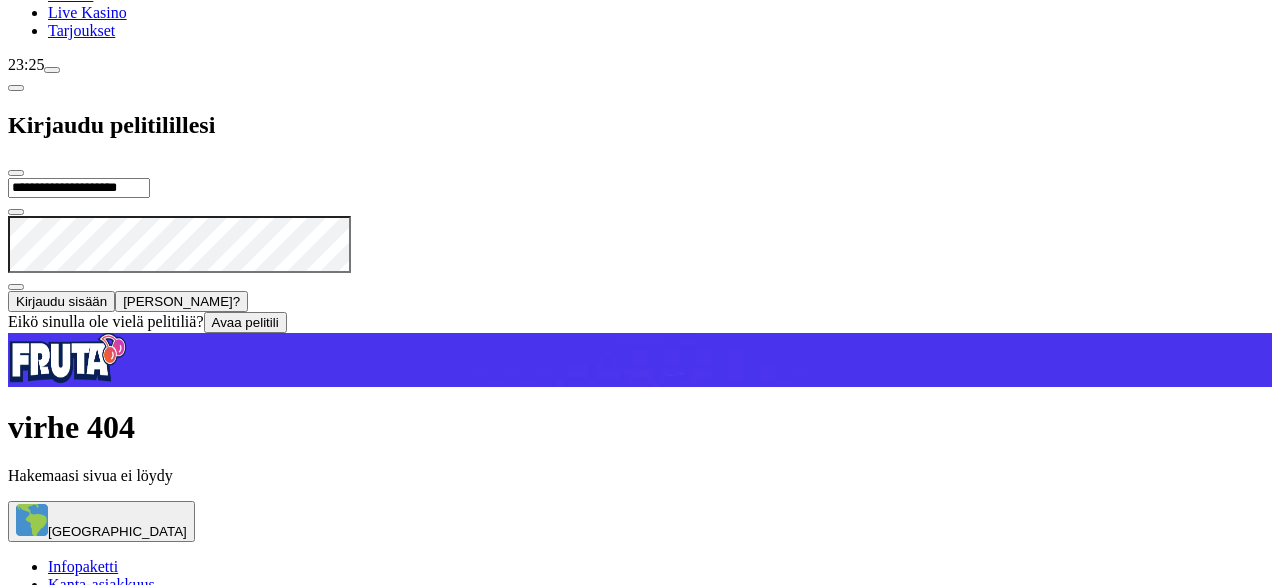 click at bounding box center (16, 287) 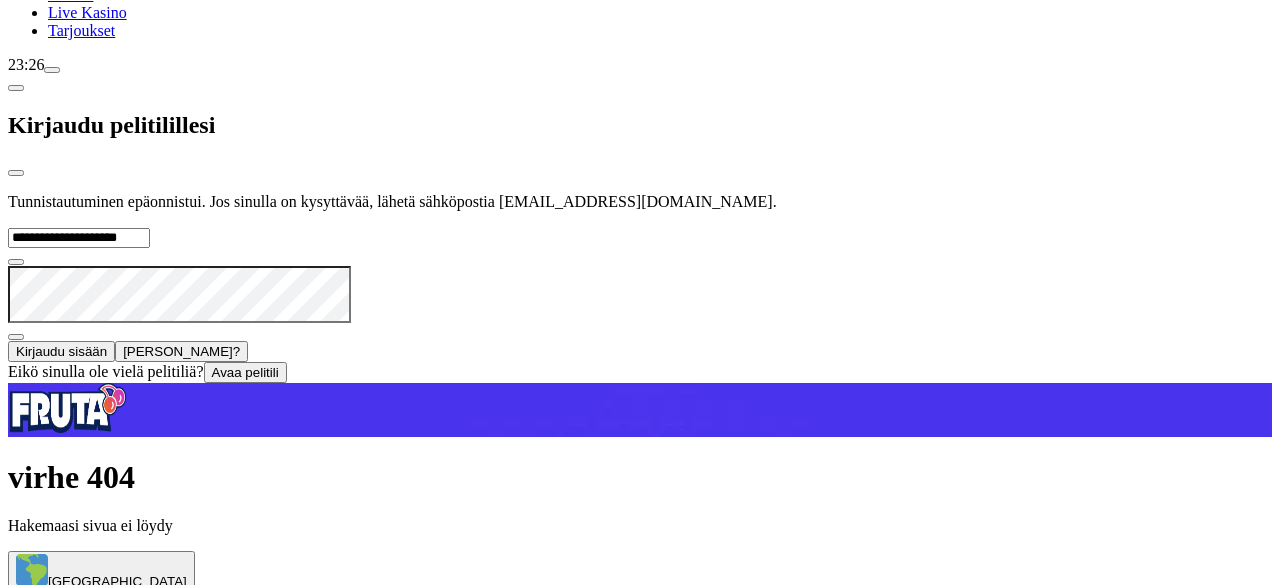 click on "[PERSON_NAME]?" at bounding box center [181, 351] 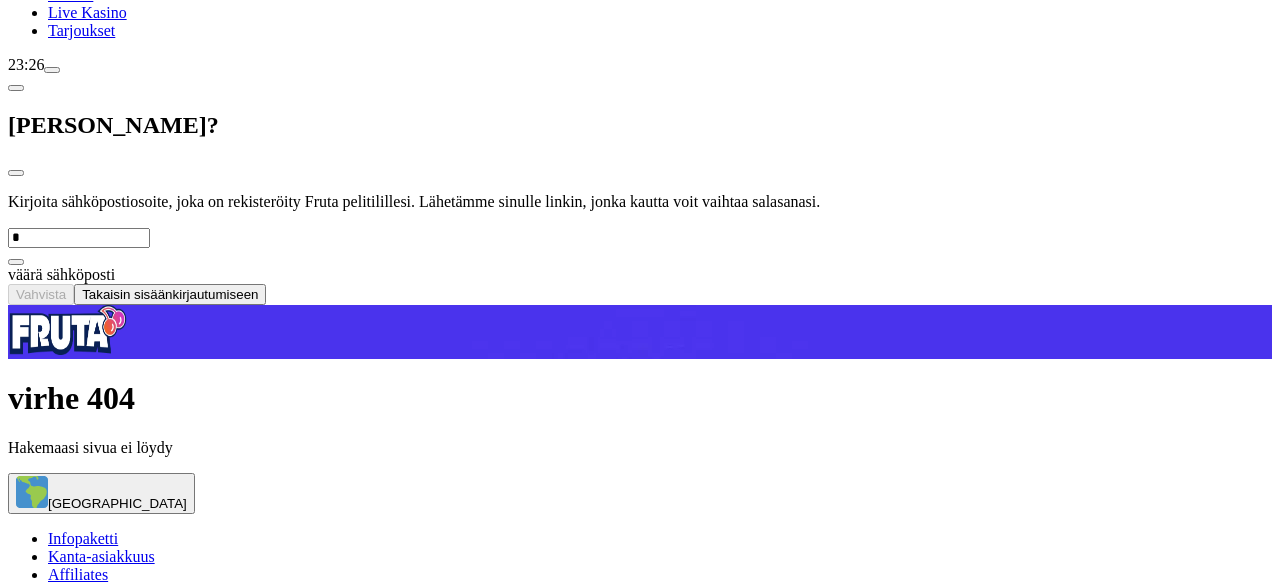 type on "**********" 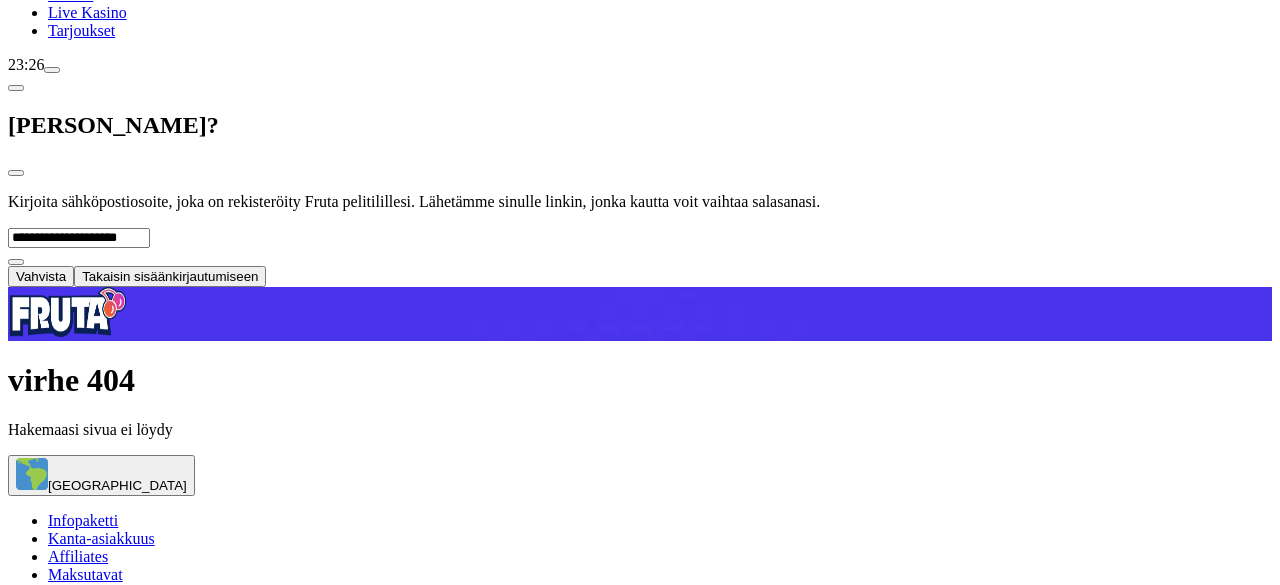 click on "Vahvista" at bounding box center (41, 276) 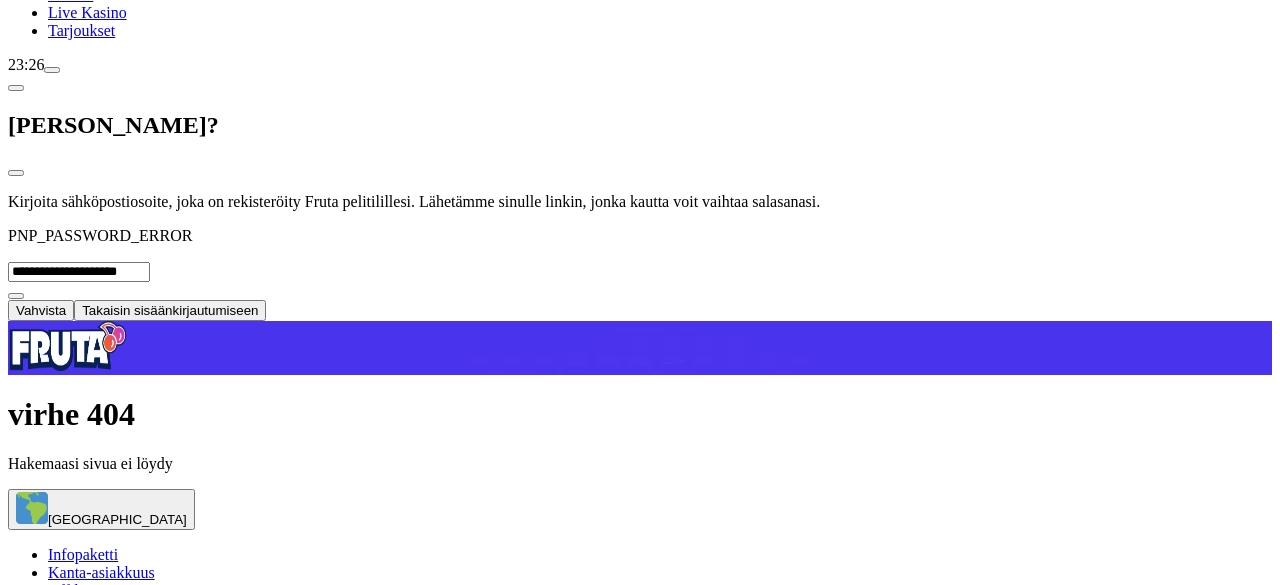 type 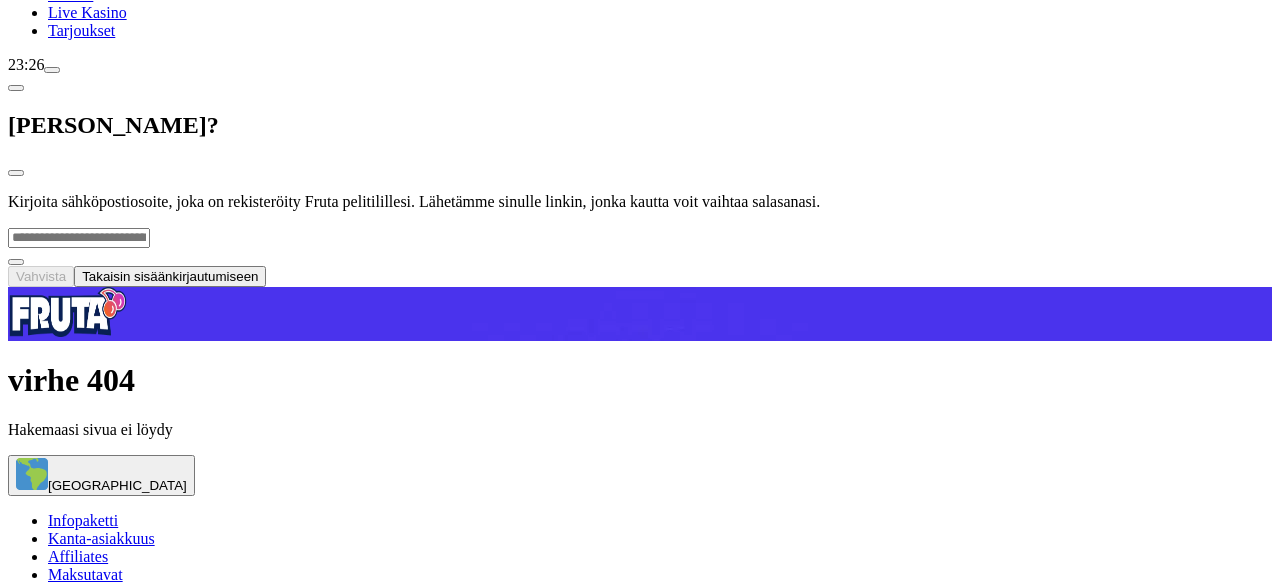 click on "Takaisin sisäänkirjautumiseen" at bounding box center [170, 276] 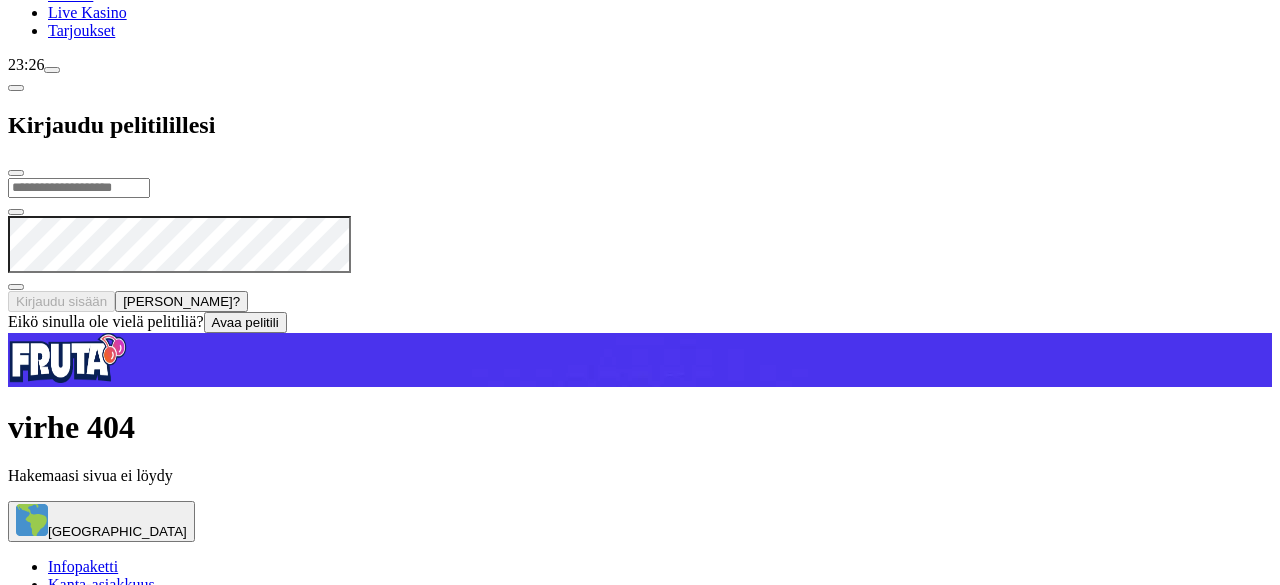 click on "Kirjaudu" at bounding box center [101, -41] 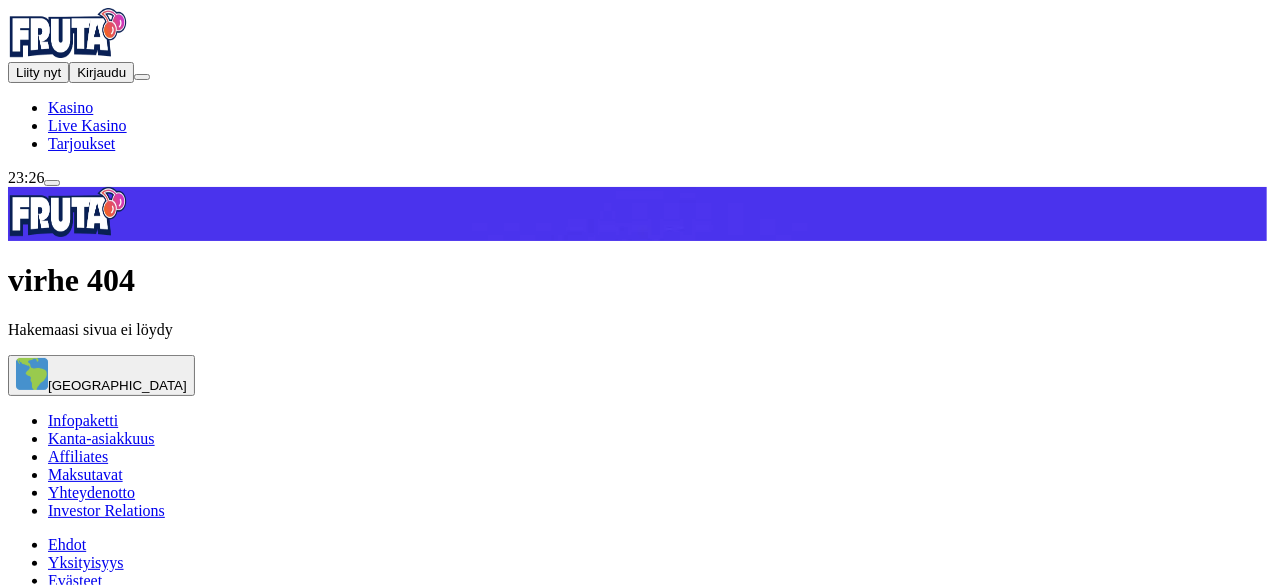click on "Kirjaudu" at bounding box center (101, 72) 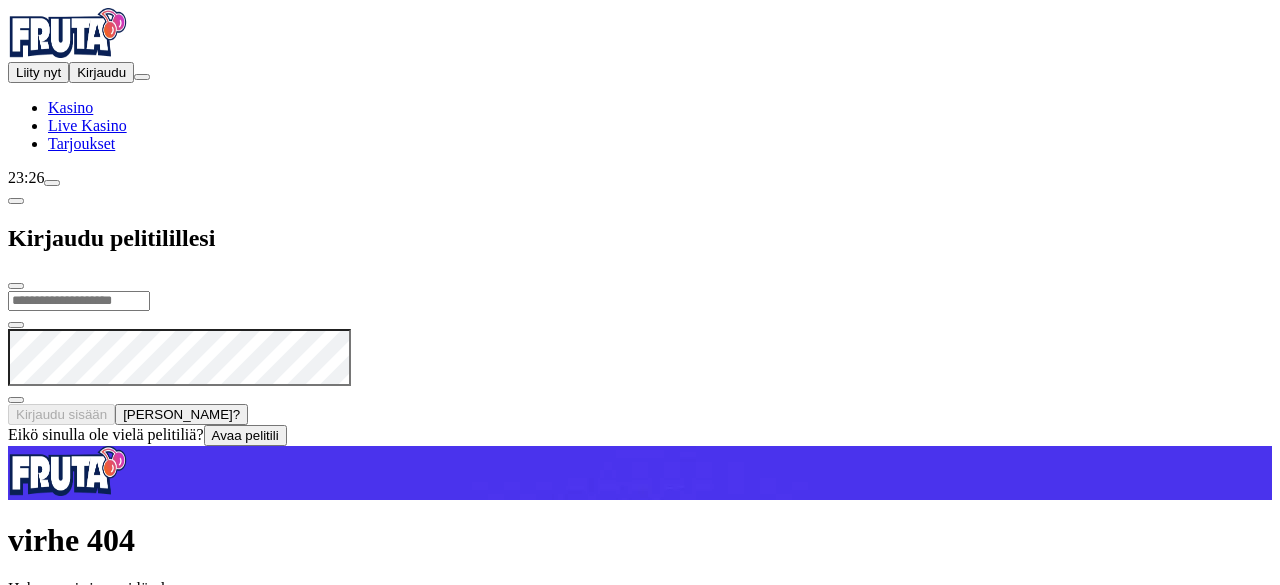 scroll, scrollTop: 0, scrollLeft: 0, axis: both 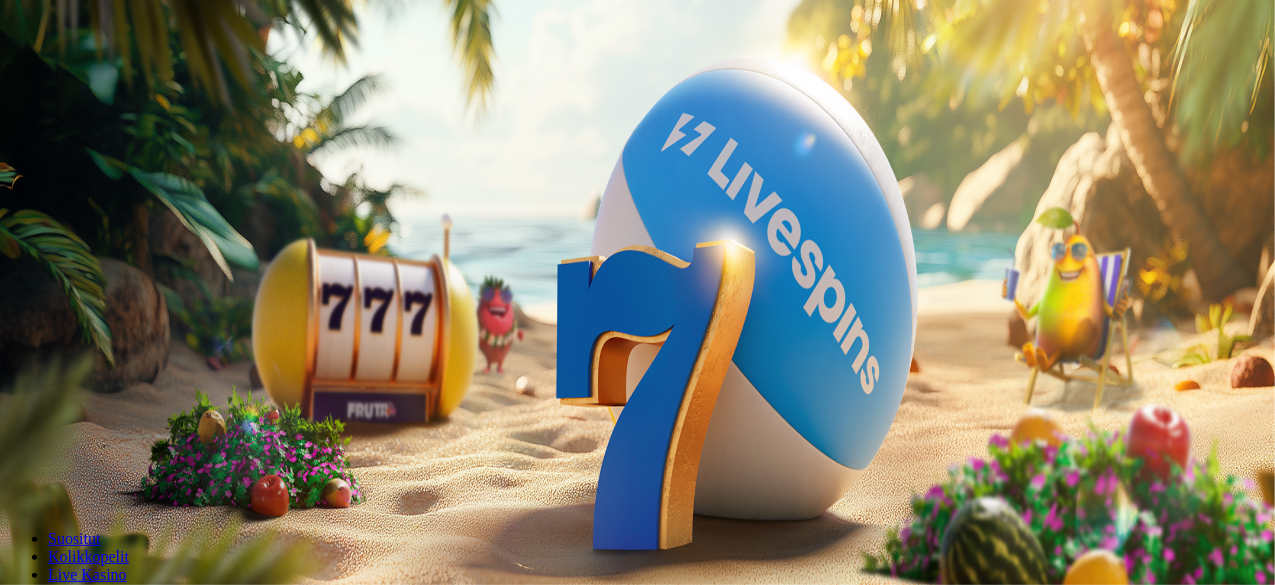 click on "Kirjaudu" at bounding box center (138, 72) 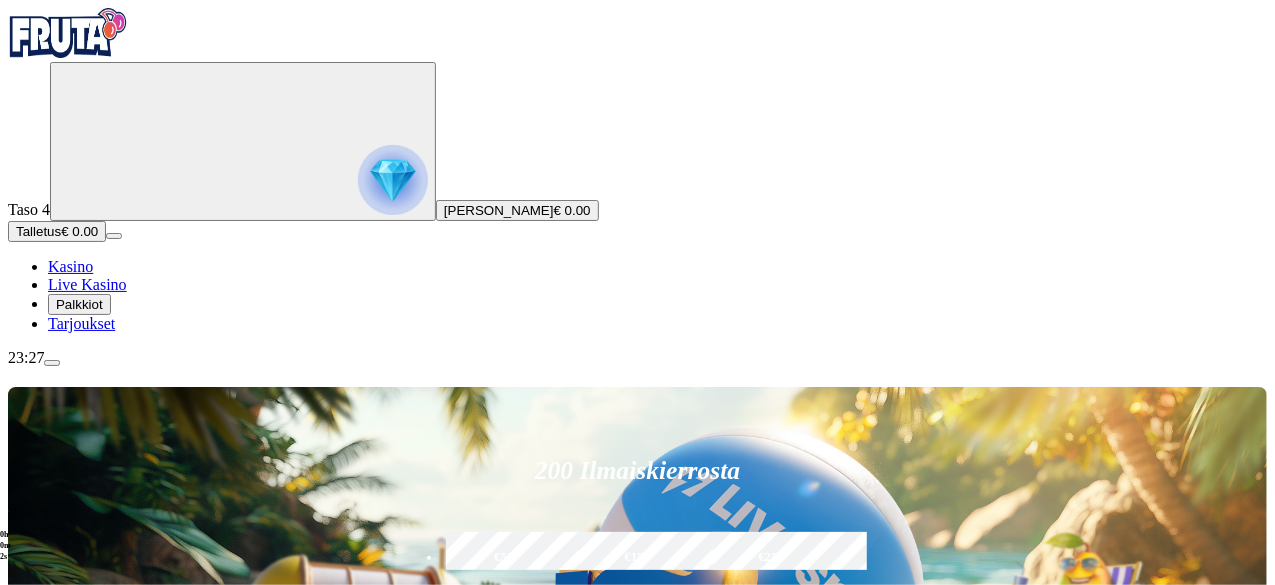 click at bounding box center (393, 180) 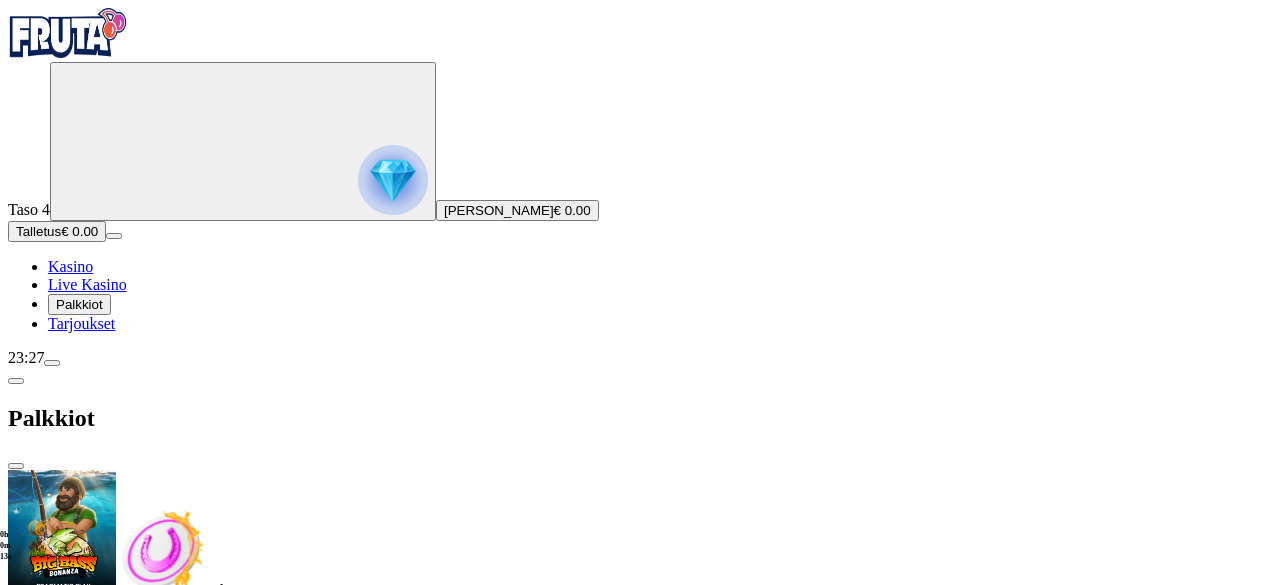 click at bounding box center (88, 709) 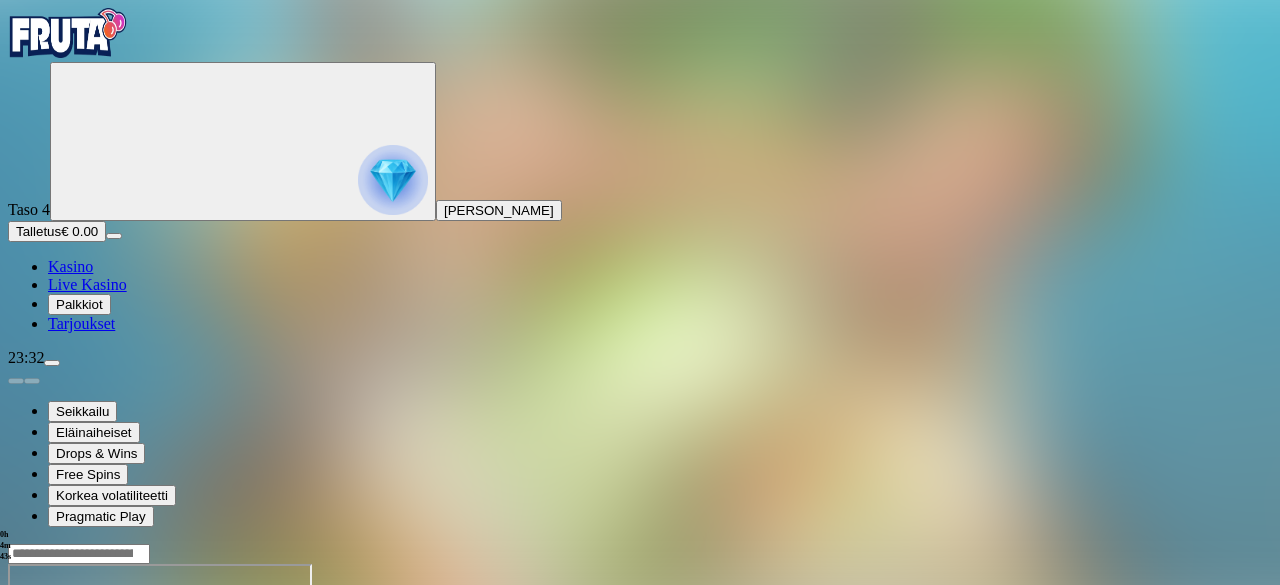 click at bounding box center (79, 554) 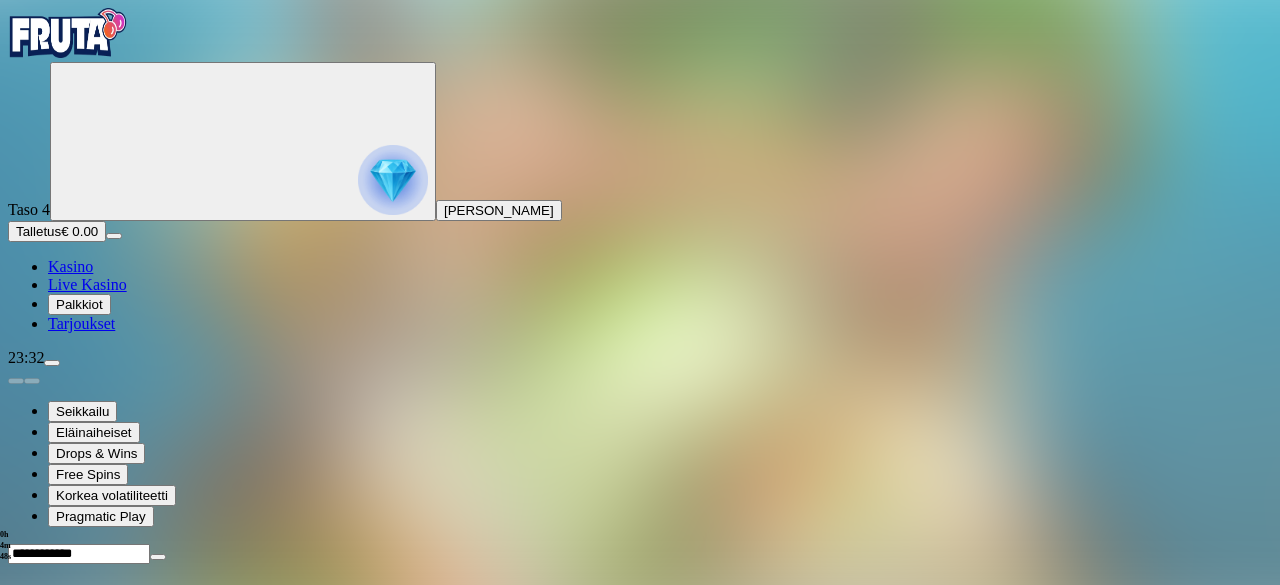 type on "**********" 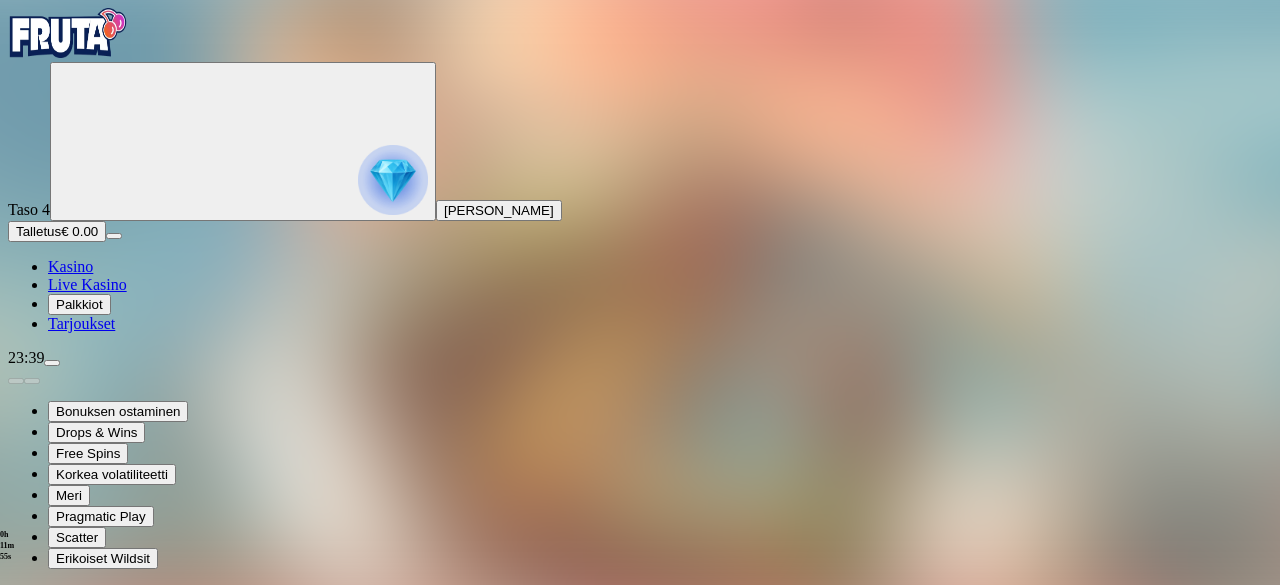 click at bounding box center (79, 596) 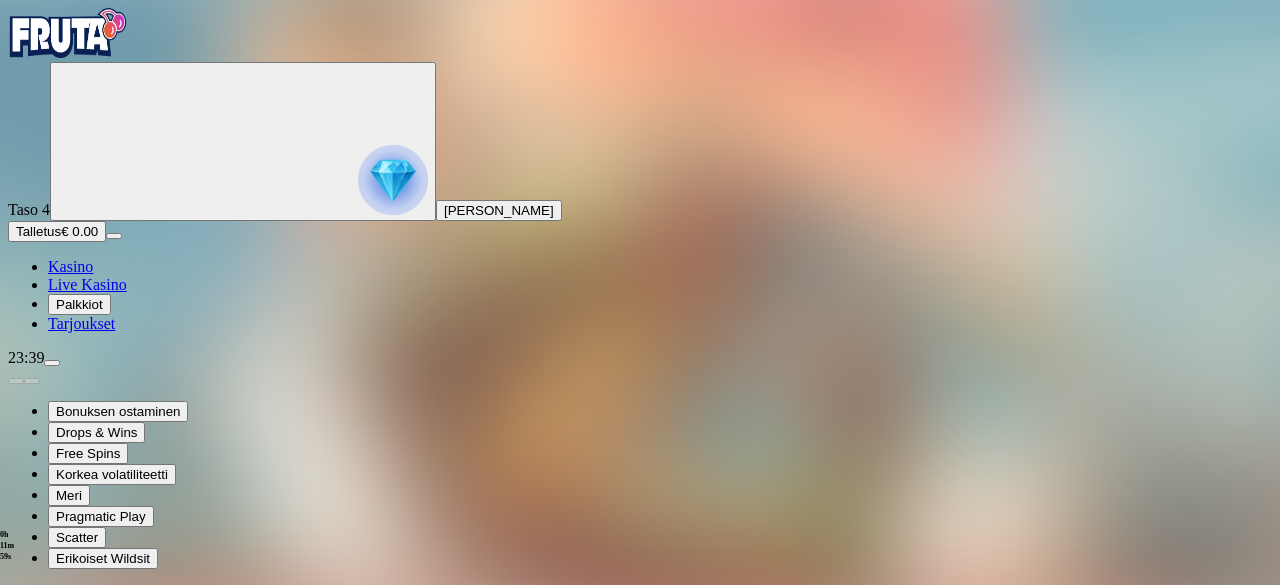 type on "*******" 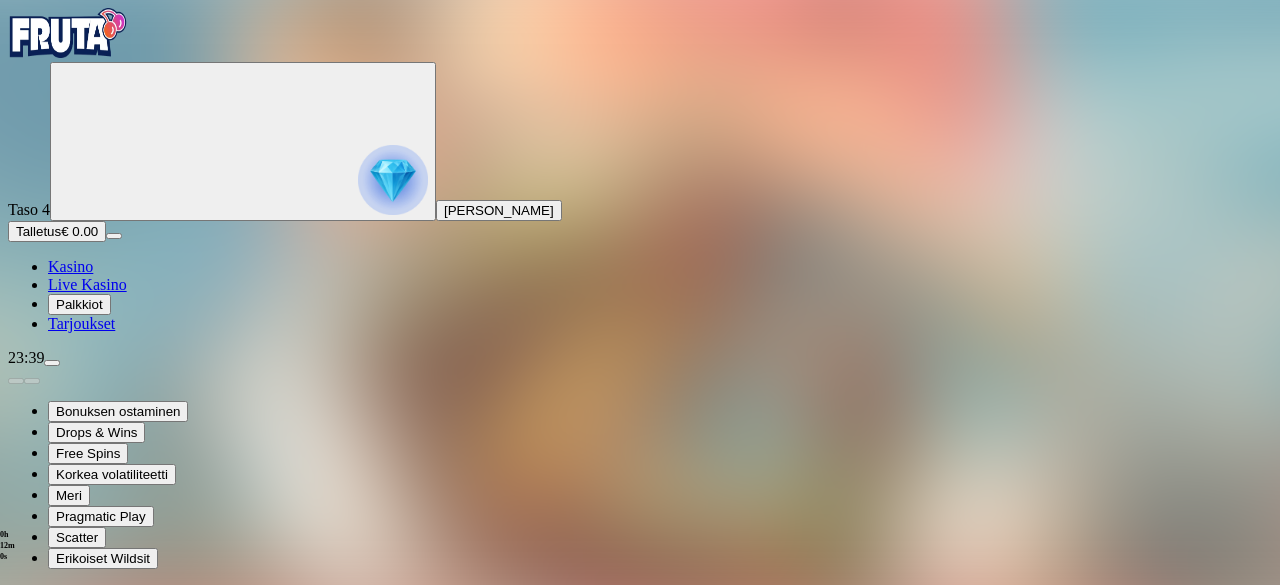 click on "Pelaa nyt" at bounding box center [50, 915] 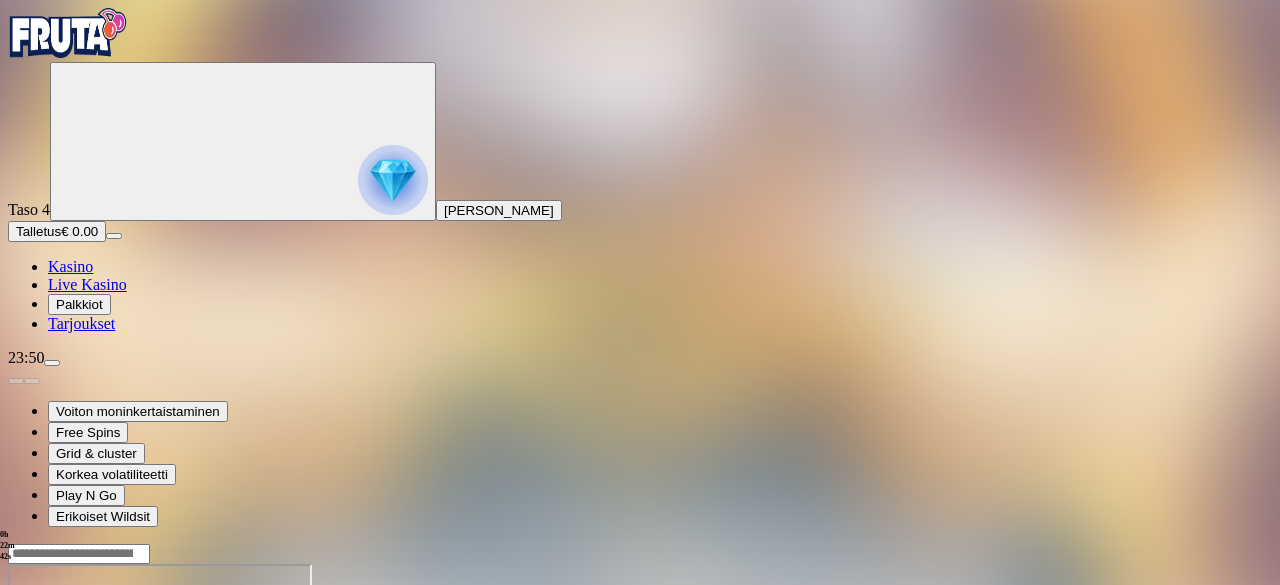 click at bounding box center (16, 736) 